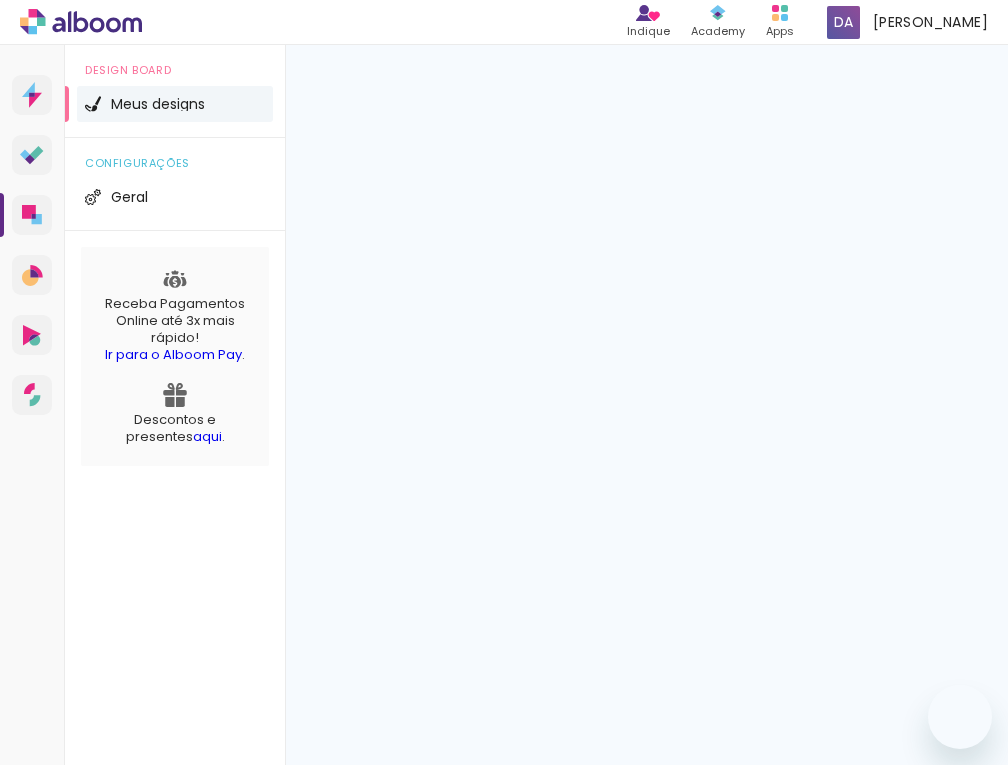 scroll, scrollTop: 0, scrollLeft: 0, axis: both 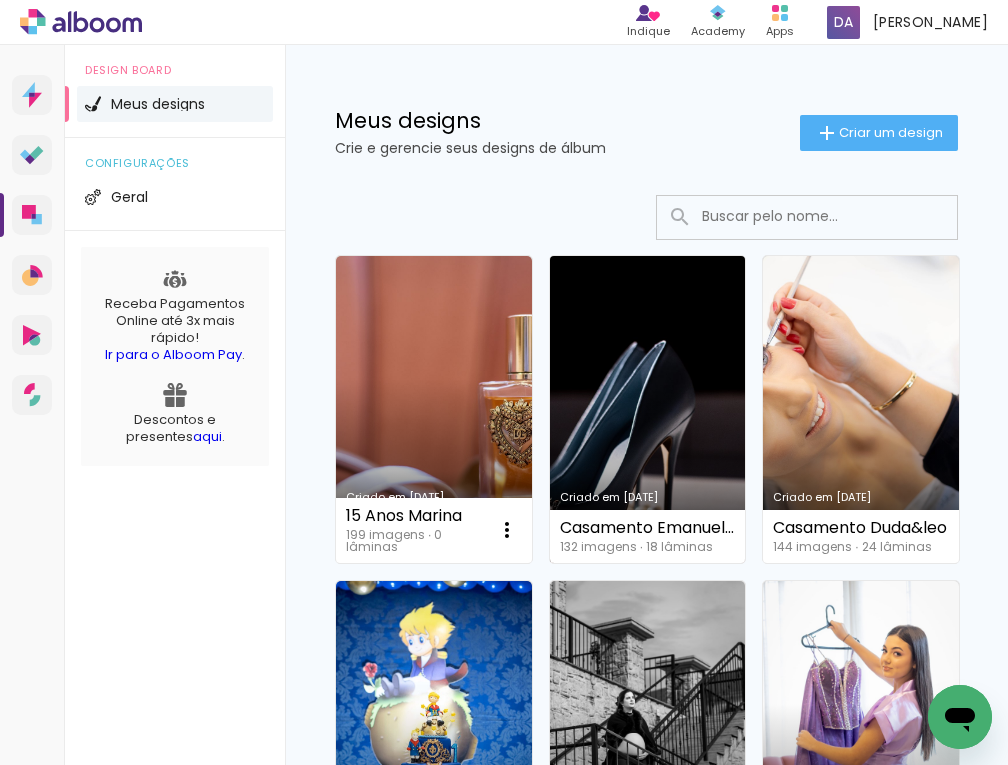 click on "Criado em [DATE]" at bounding box center [648, 409] 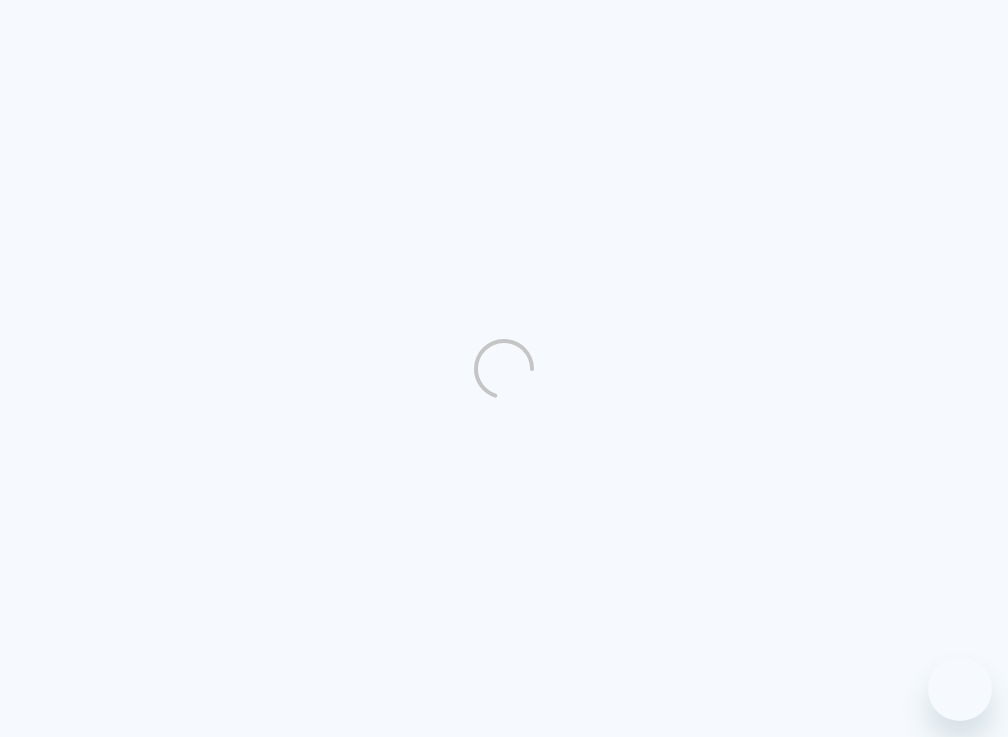 scroll, scrollTop: 0, scrollLeft: 0, axis: both 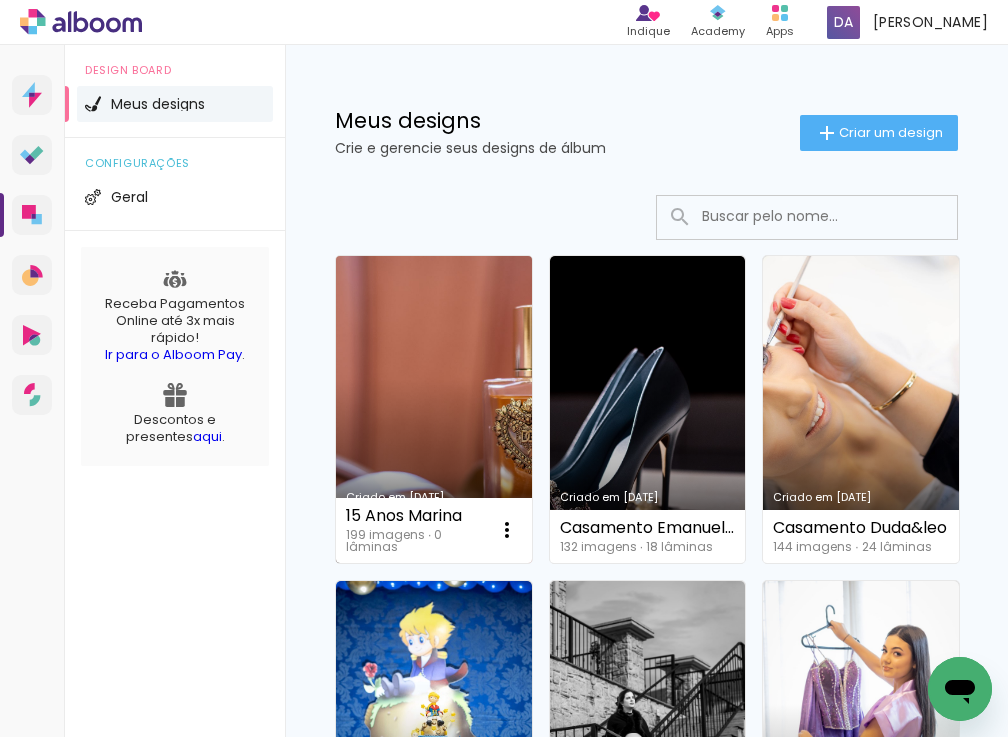 click on "Criado em [DATE]" at bounding box center (434, 409) 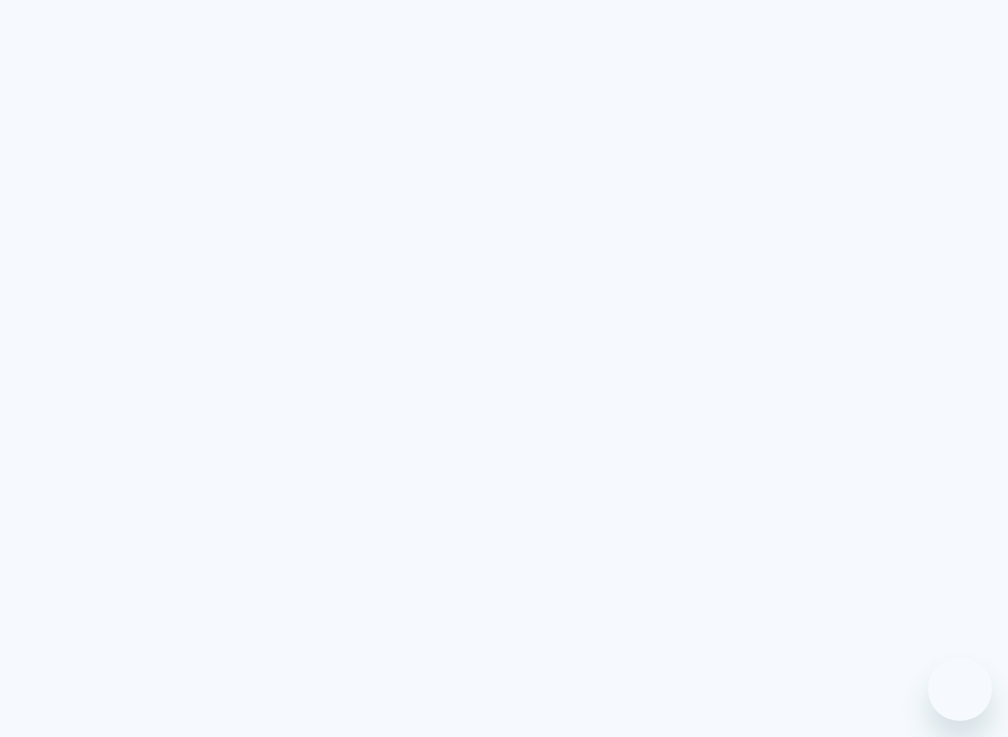 scroll, scrollTop: 0, scrollLeft: 0, axis: both 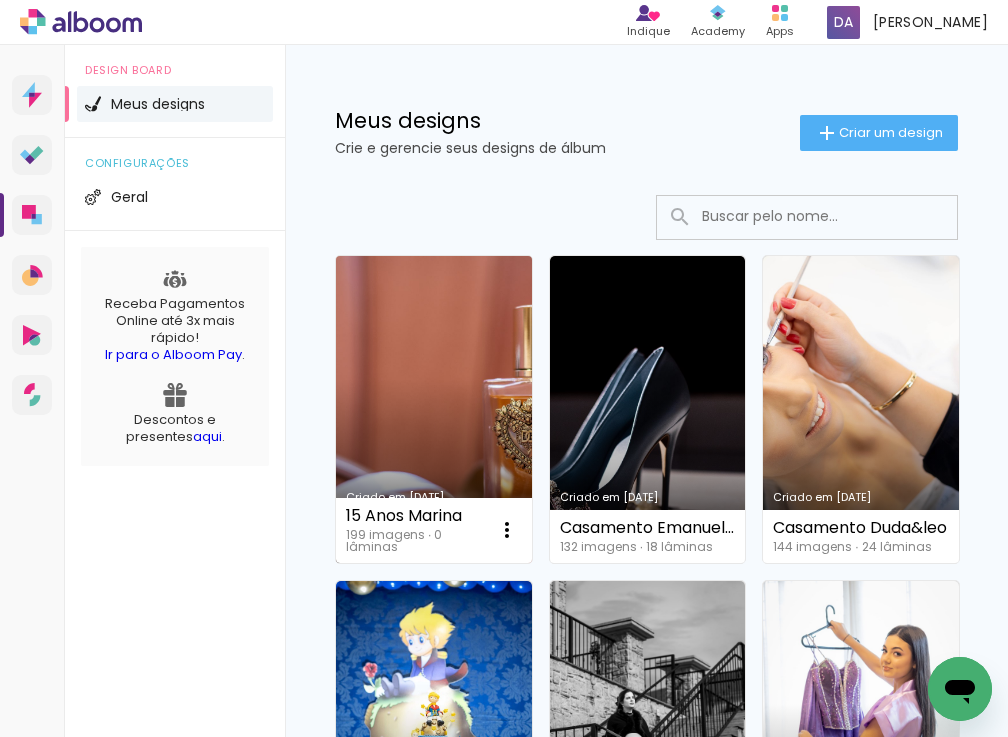 click on "Criado em [DATE]" at bounding box center (434, 409) 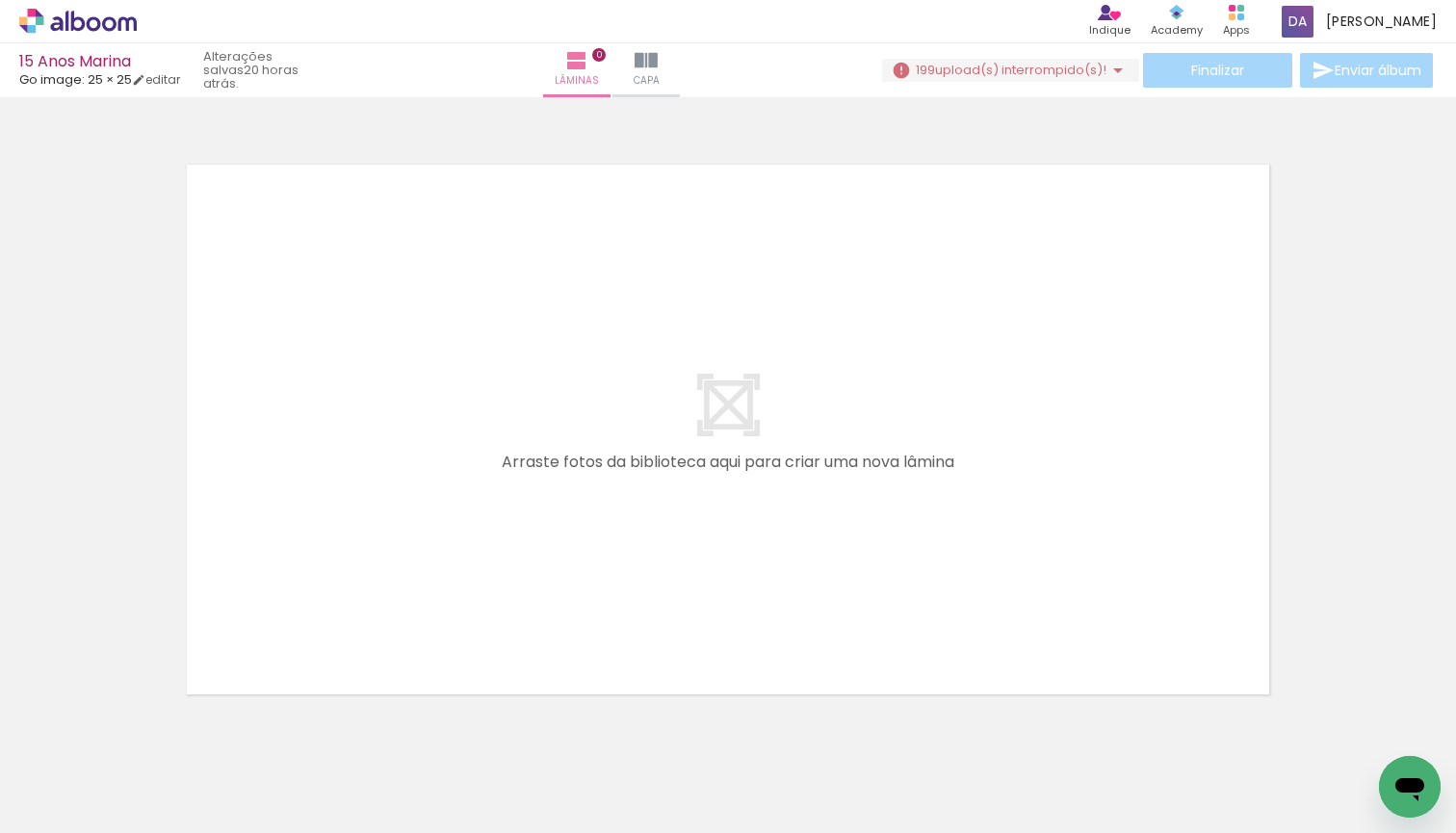 scroll, scrollTop: 0, scrollLeft: 0, axis: both 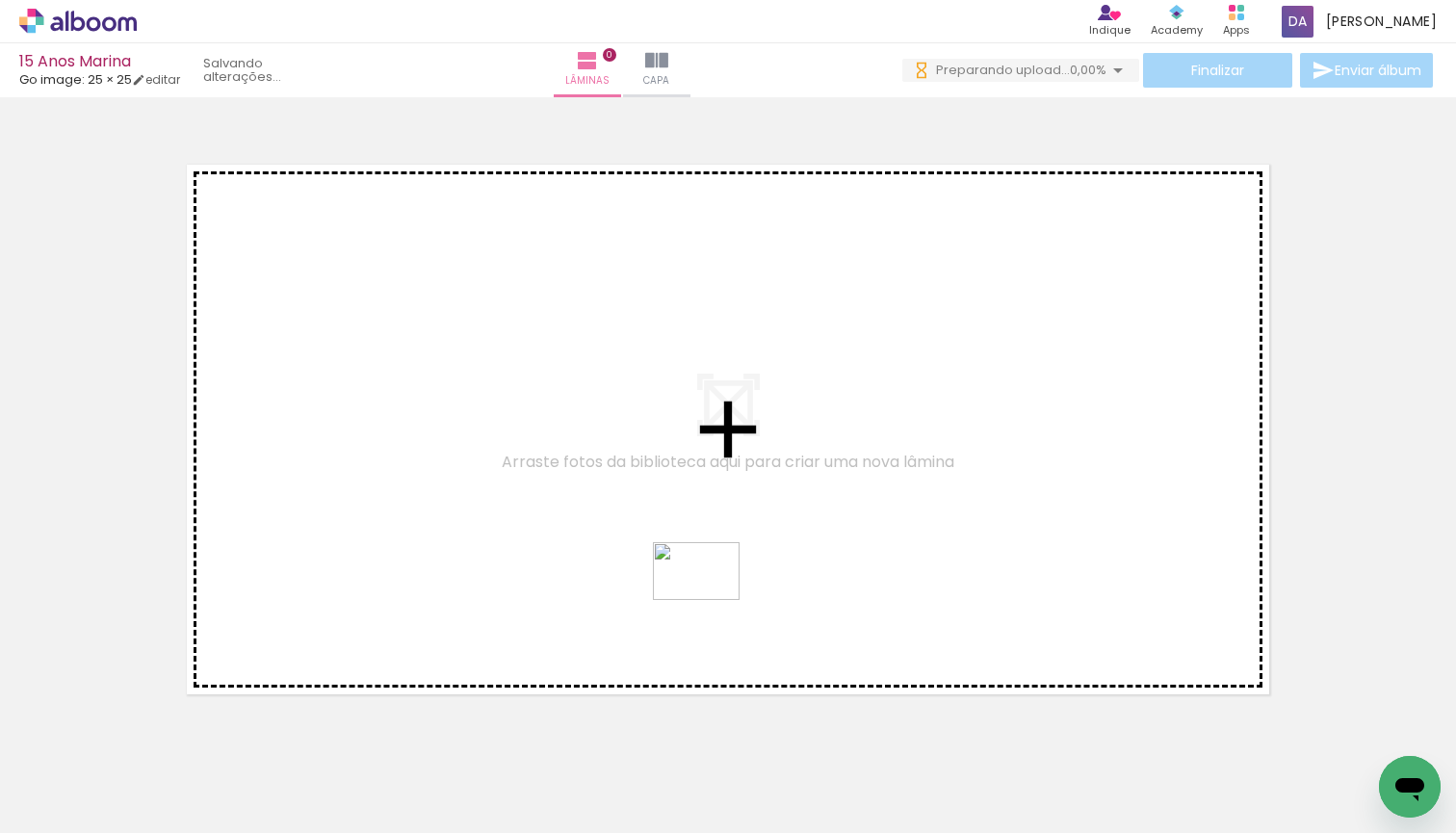 drag, startPoint x: 723, startPoint y: 781, endPoint x: 711, endPoint y: 600, distance: 181.39735 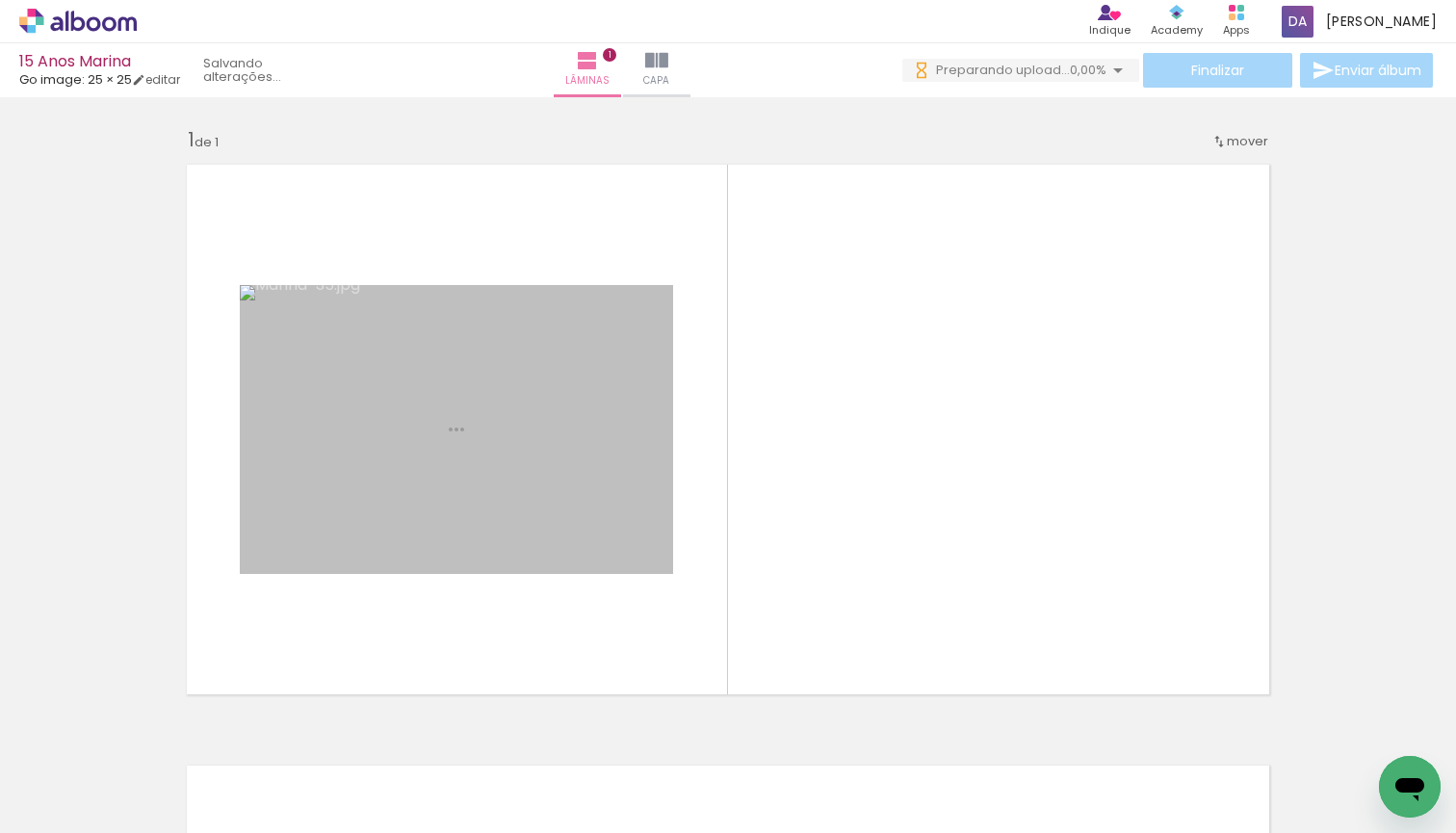 scroll, scrollTop: 20, scrollLeft: 0, axis: vertical 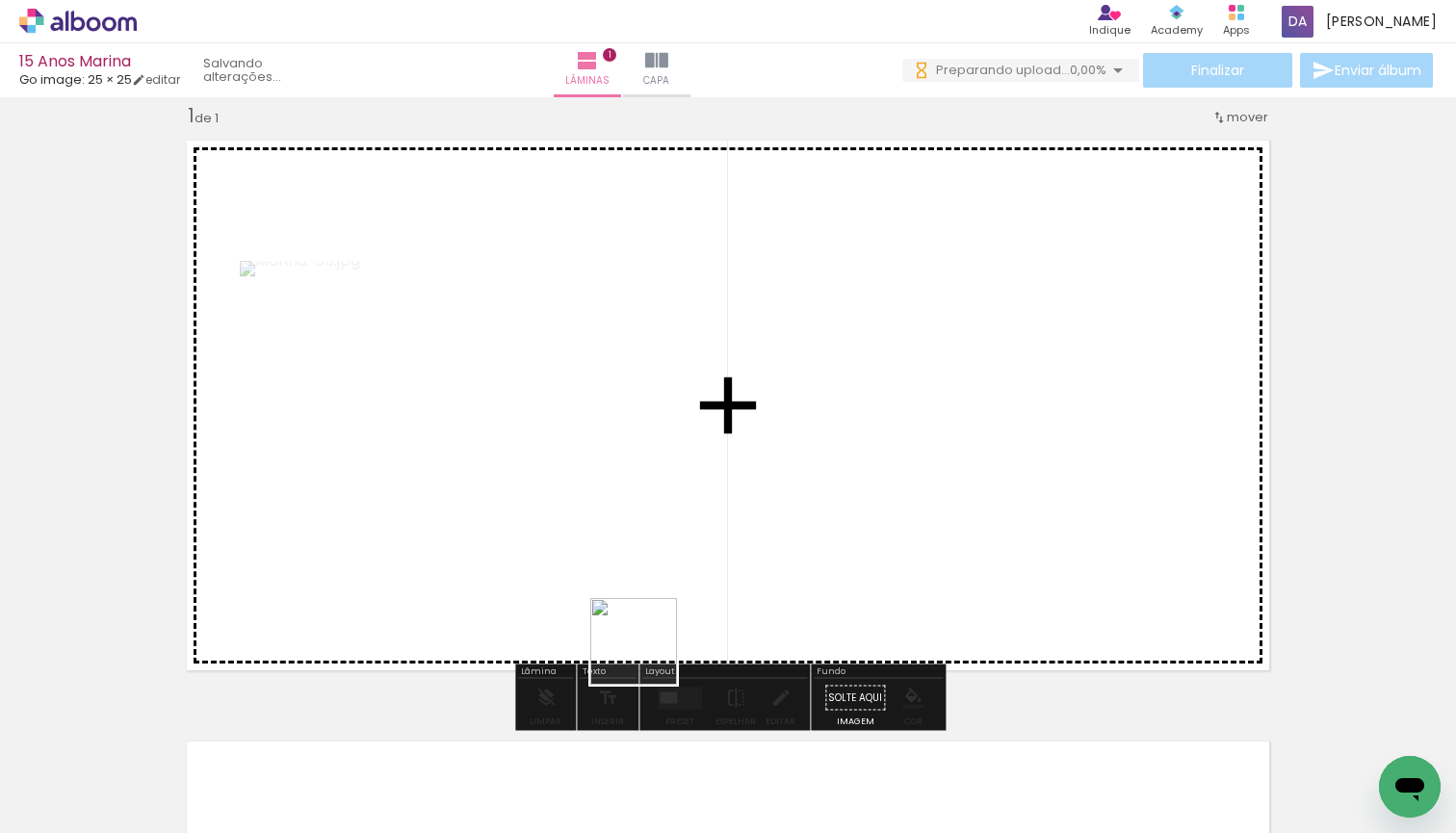 drag, startPoint x: 648, startPoint y: 770, endPoint x: 647, endPoint y: 515, distance: 255.002 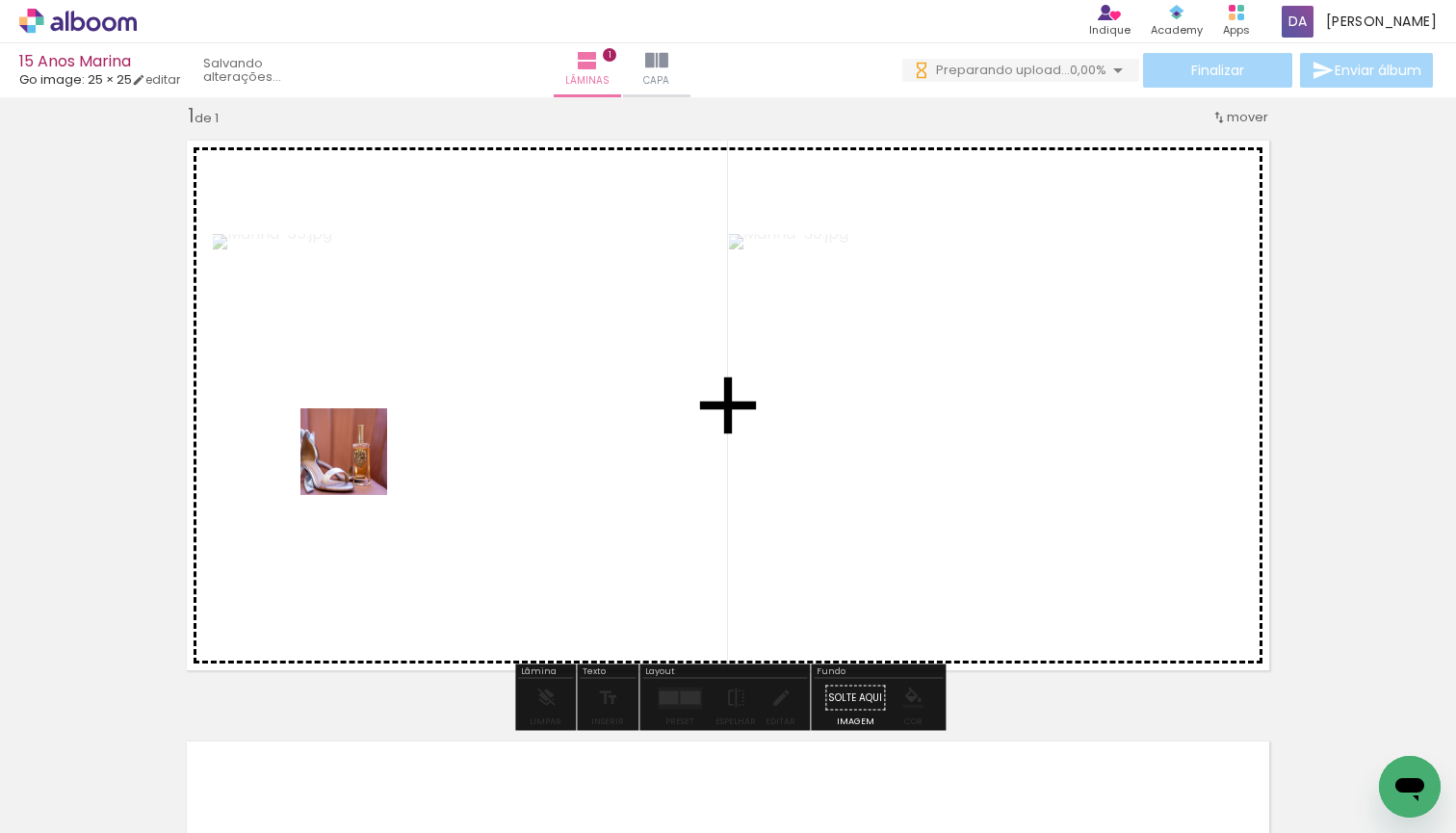 drag, startPoint x: 211, startPoint y: 781, endPoint x: 374, endPoint y: 448, distance: 370.75329 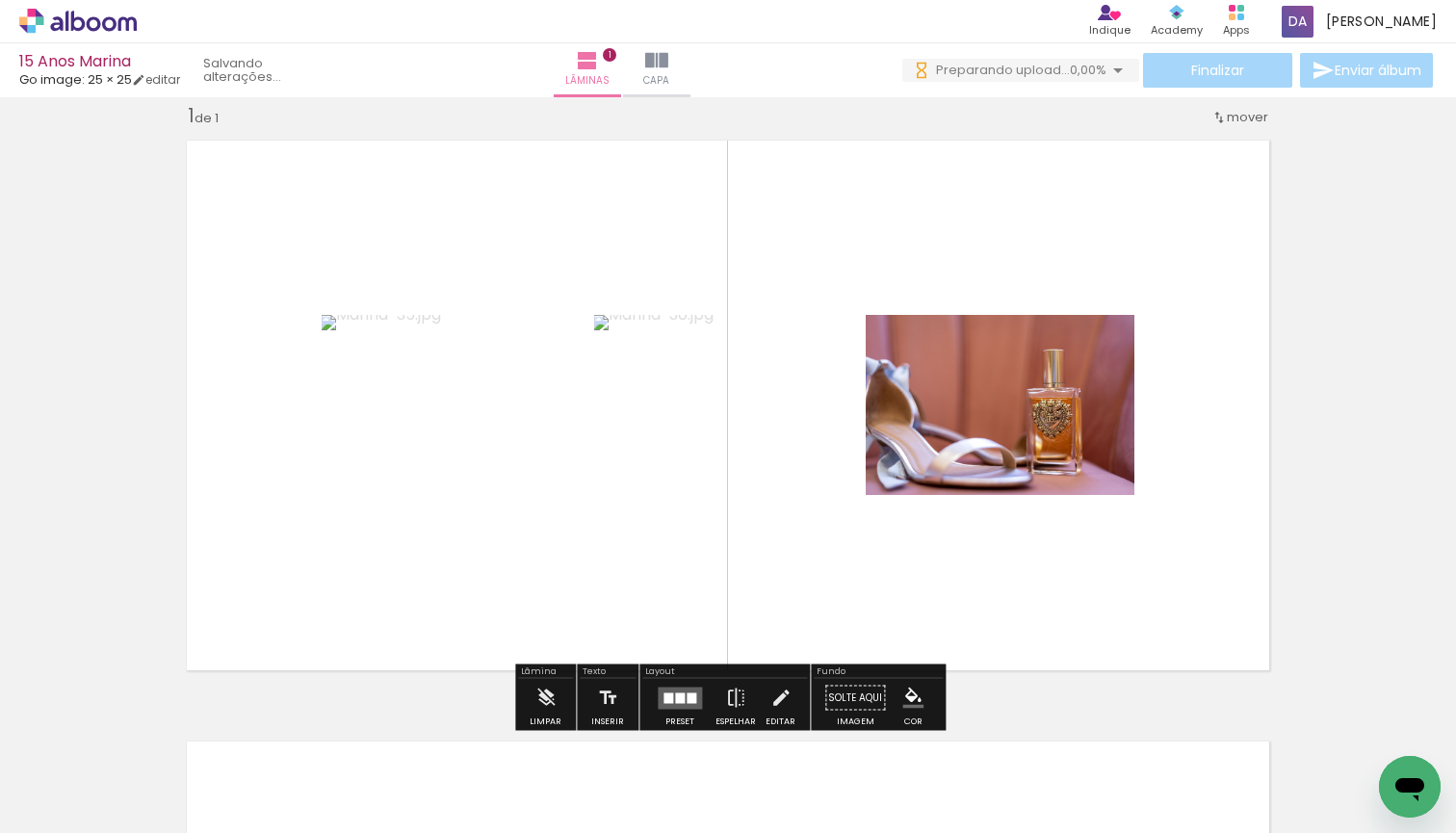 drag, startPoint x: 857, startPoint y: 772, endPoint x: 818, endPoint y: 577, distance: 198.86176 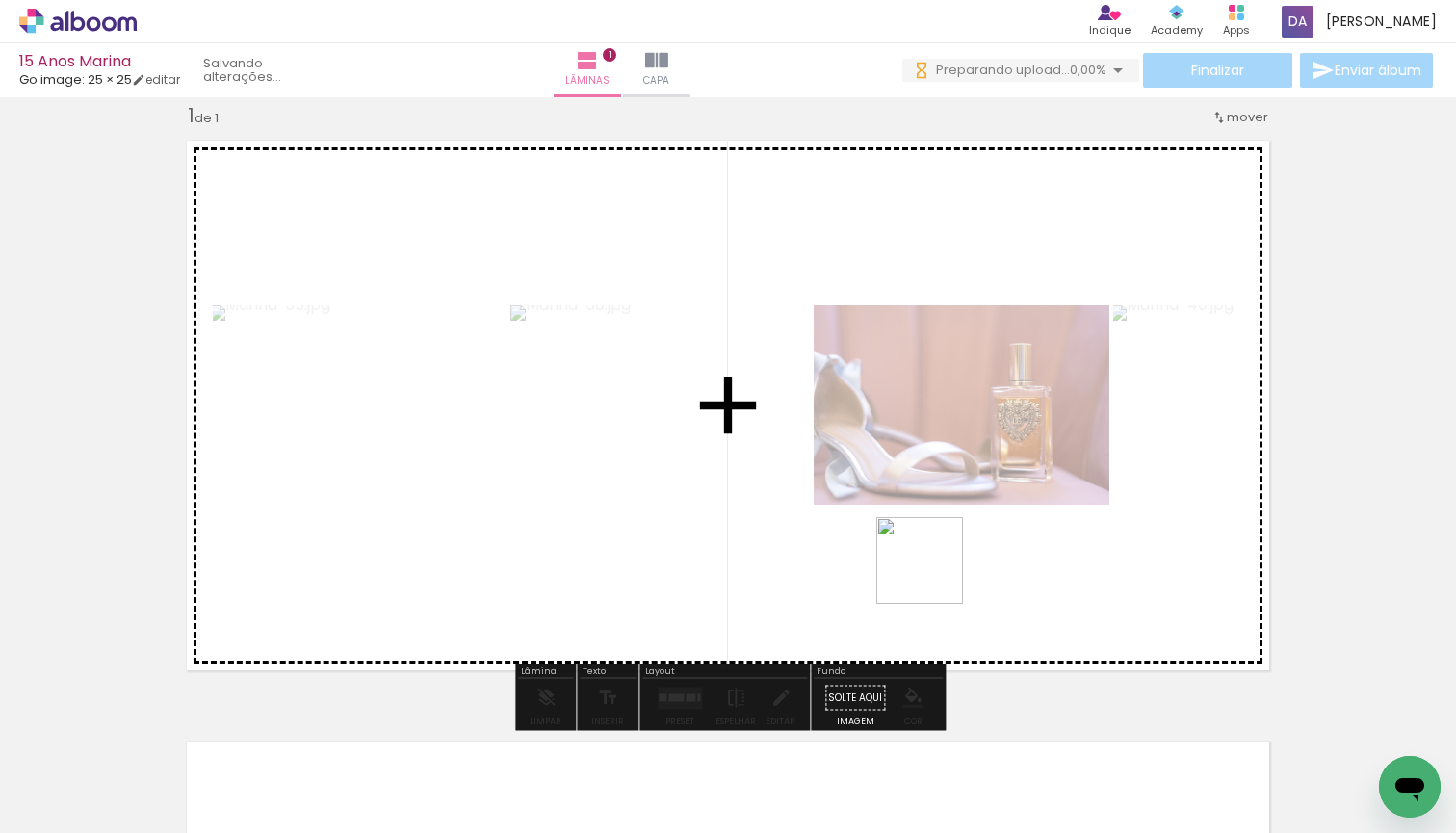 drag, startPoint x: 956, startPoint y: 780, endPoint x: 931, endPoint y: 559, distance: 222.4095 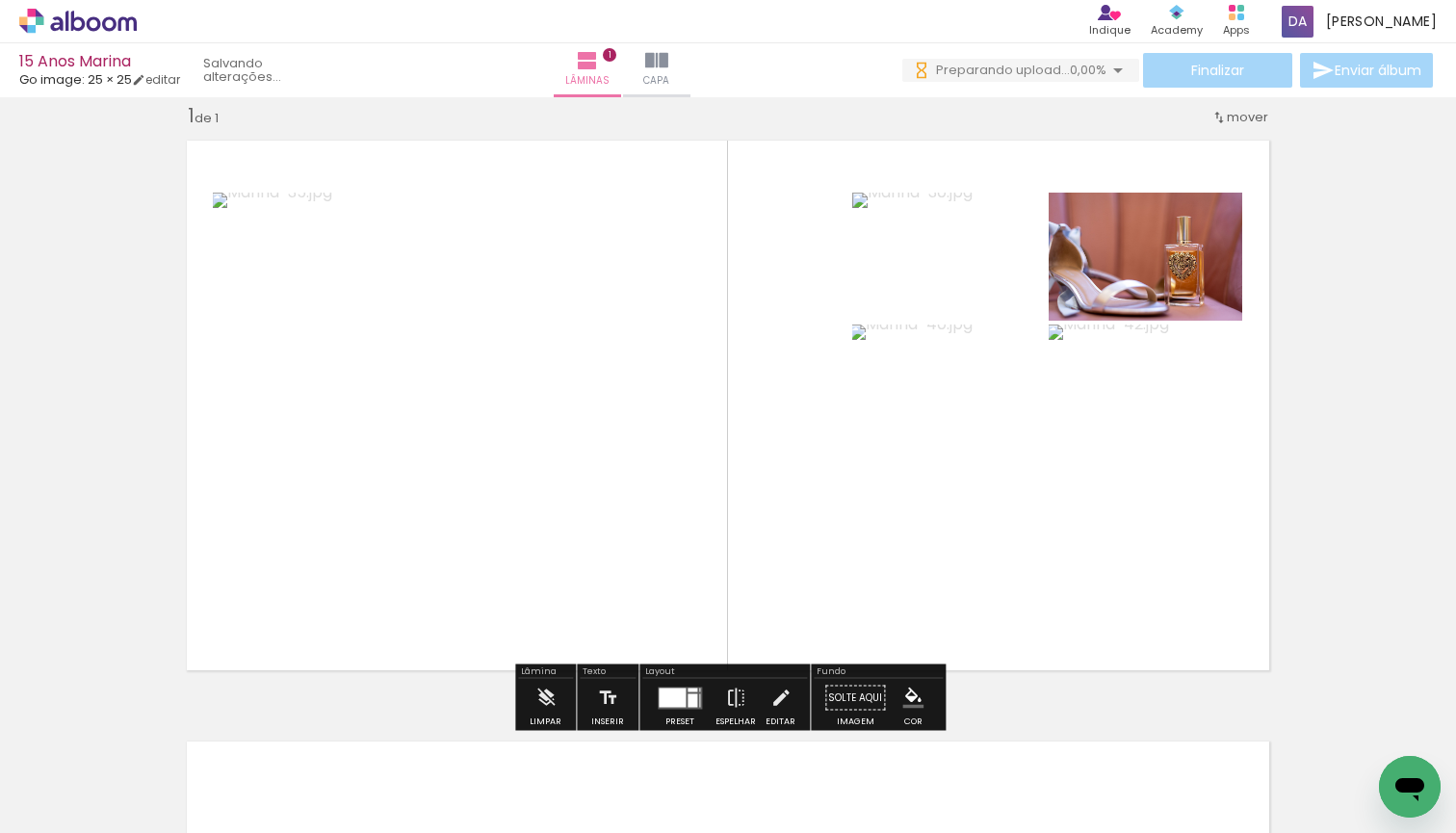 scroll, scrollTop: 0, scrollLeft: 0, axis: both 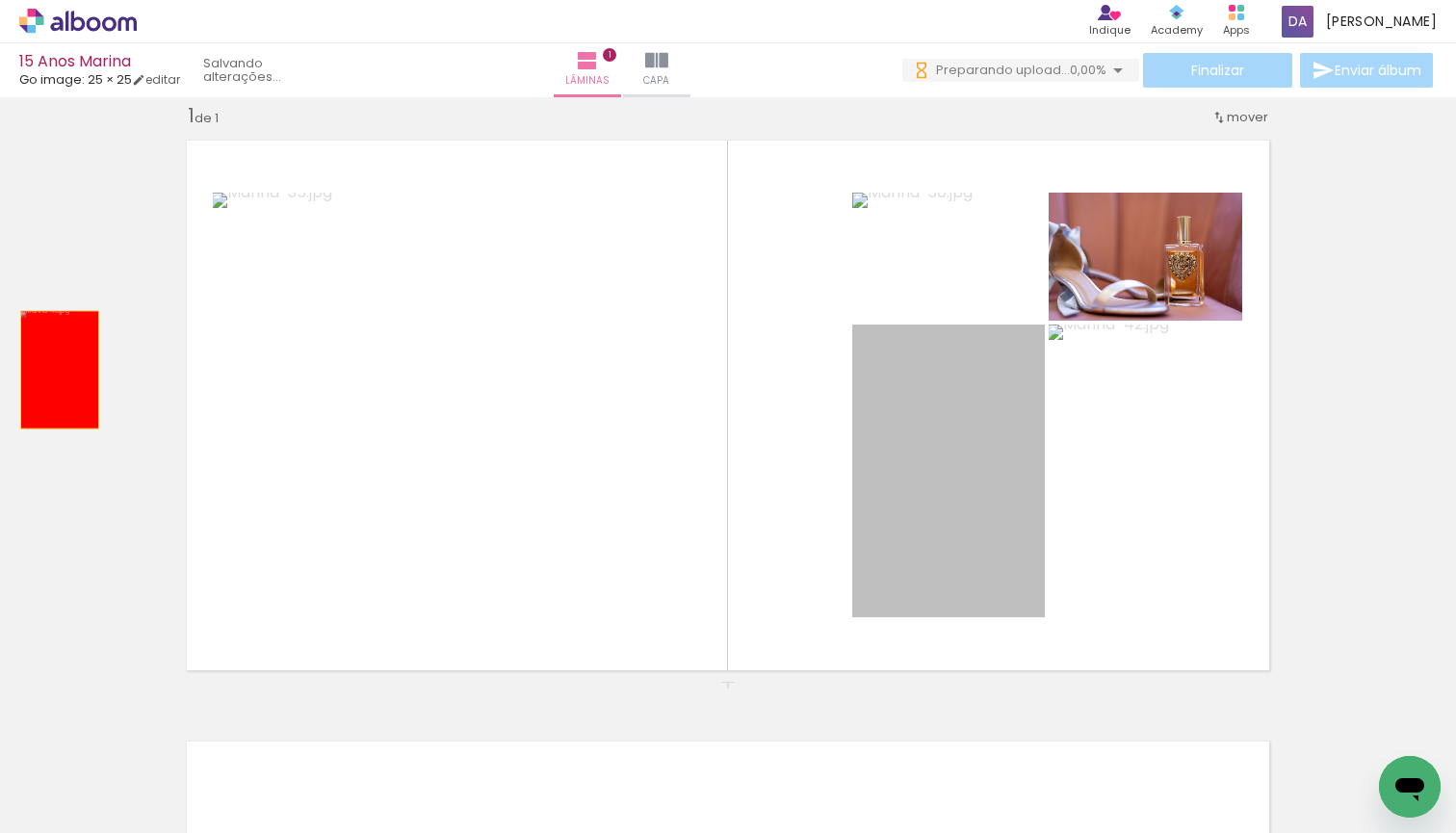 drag, startPoint x: 926, startPoint y: 455, endPoint x: 60, endPoint y: 370, distance: 870.161 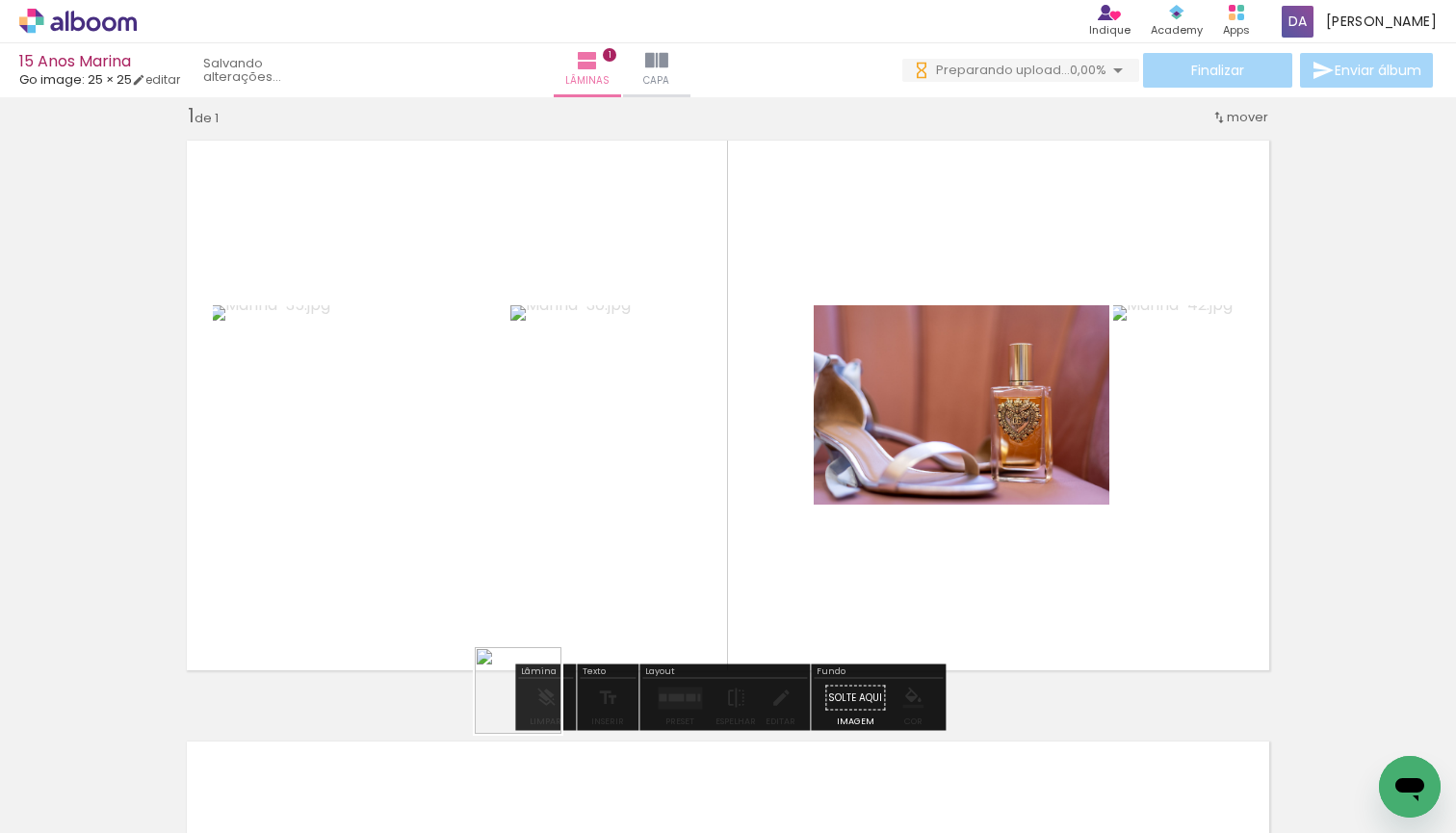 drag, startPoint x: 533, startPoint y: 781, endPoint x: 546, endPoint y: 566, distance: 215.39266 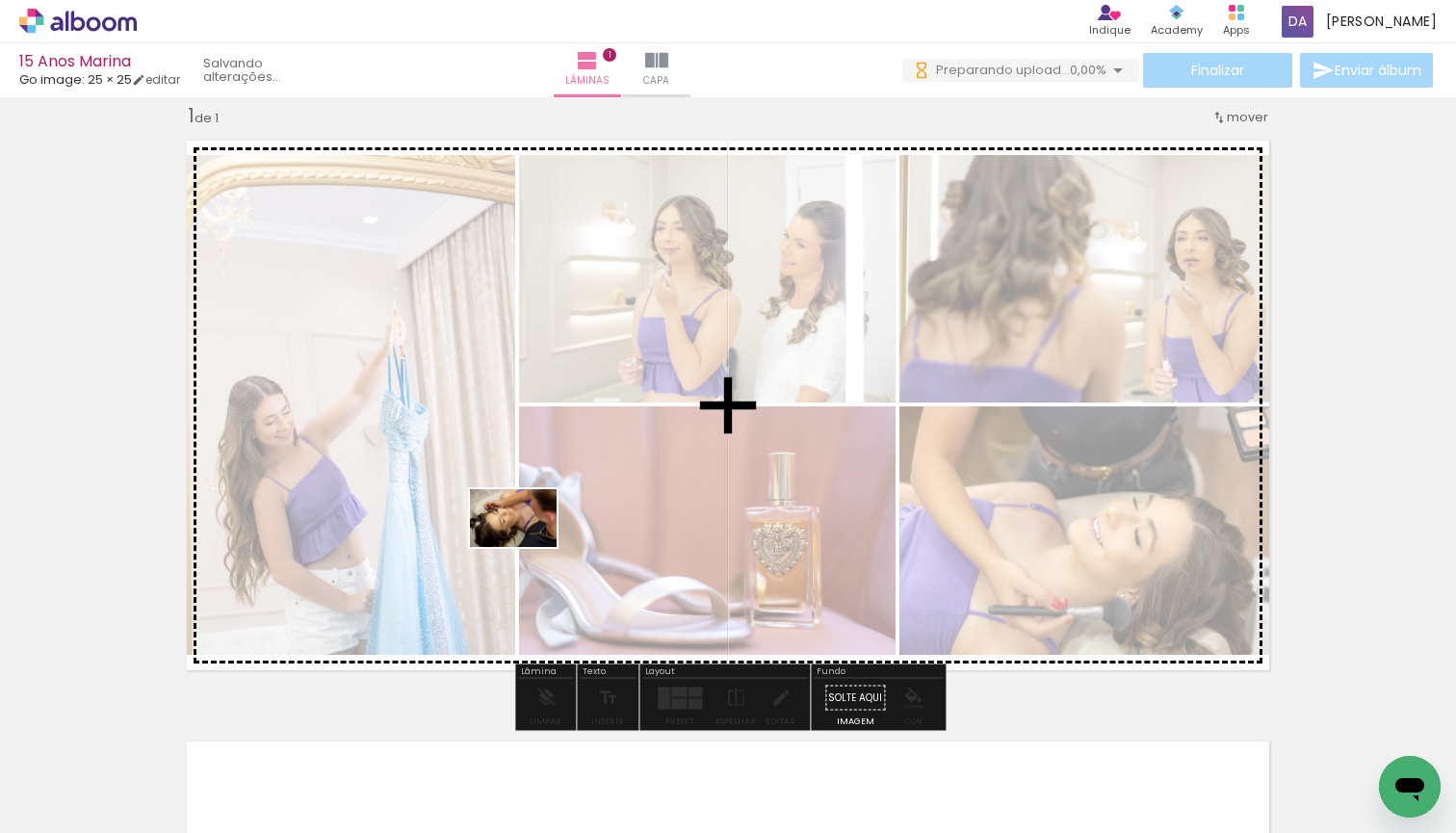 drag, startPoint x: 433, startPoint y: 780, endPoint x: 528, endPoint y: 547, distance: 251.62273 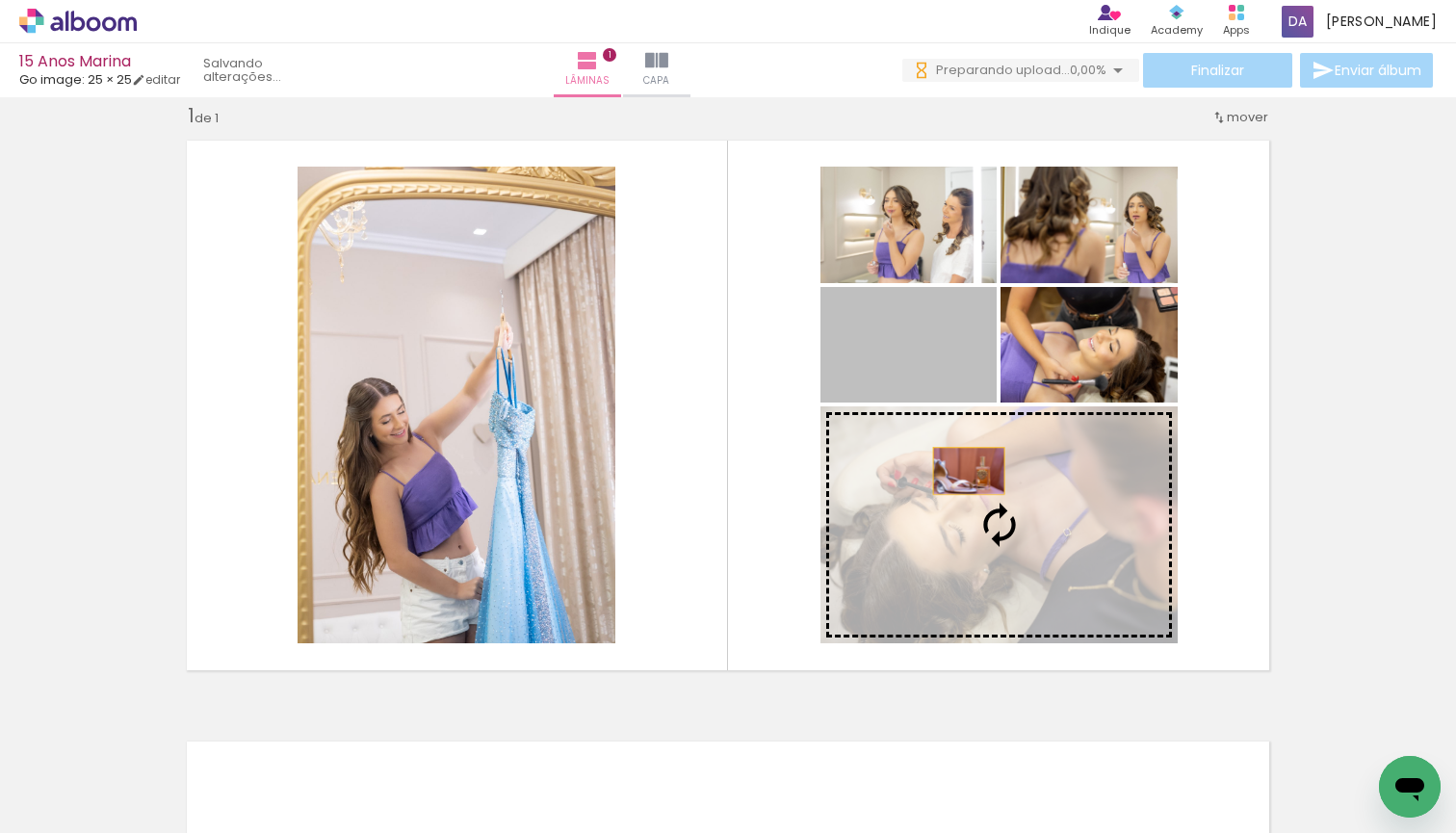 drag, startPoint x: 930, startPoint y: 341, endPoint x: 975, endPoint y: 497, distance: 162.36071 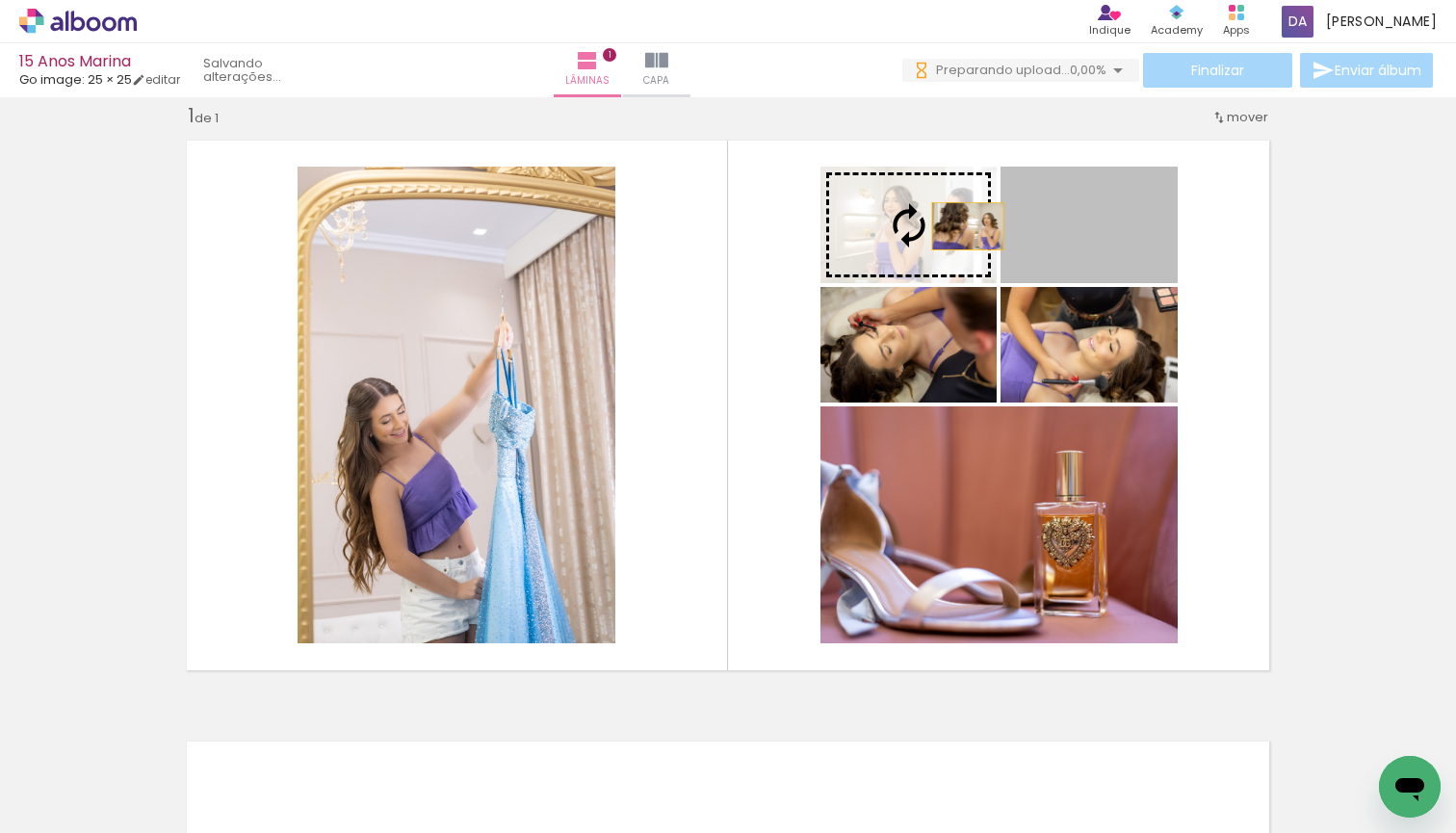 drag, startPoint x: 1112, startPoint y: 246, endPoint x: 913, endPoint y: 224, distance: 200.2124 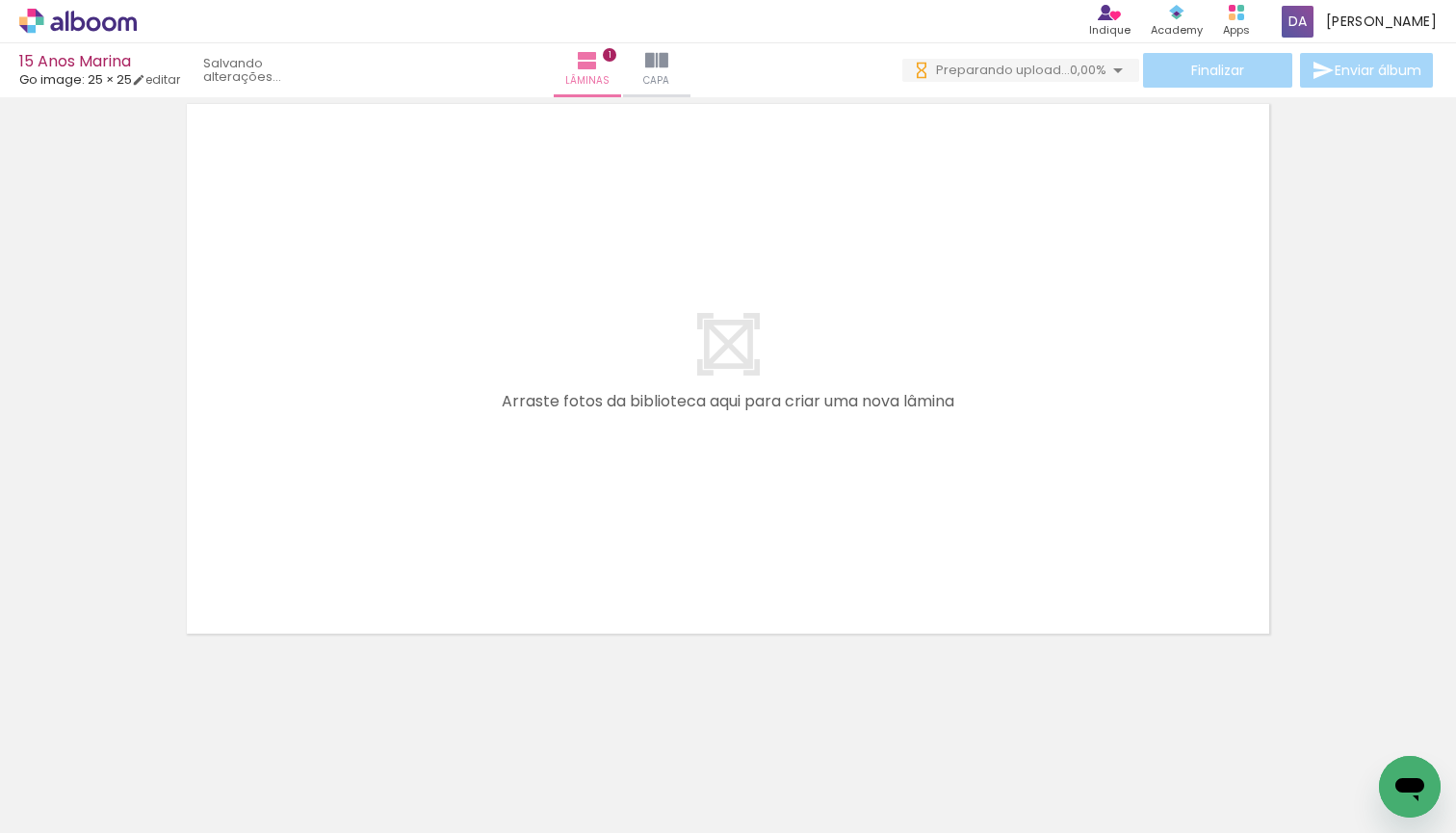 scroll, scrollTop: 662, scrollLeft: 0, axis: vertical 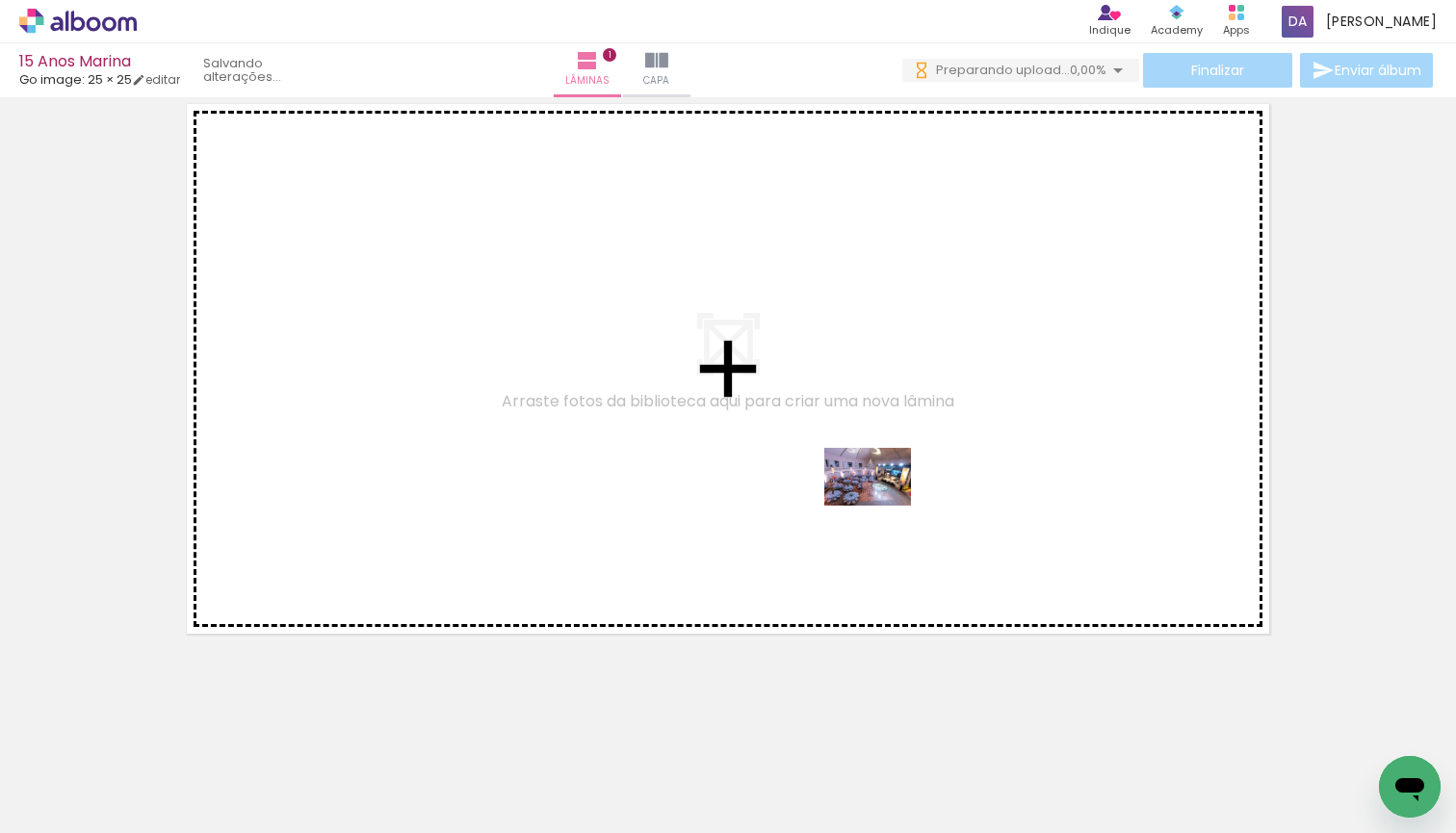 drag, startPoint x: 955, startPoint y: 789, endPoint x: 882, endPoint y: 506, distance: 292.26358 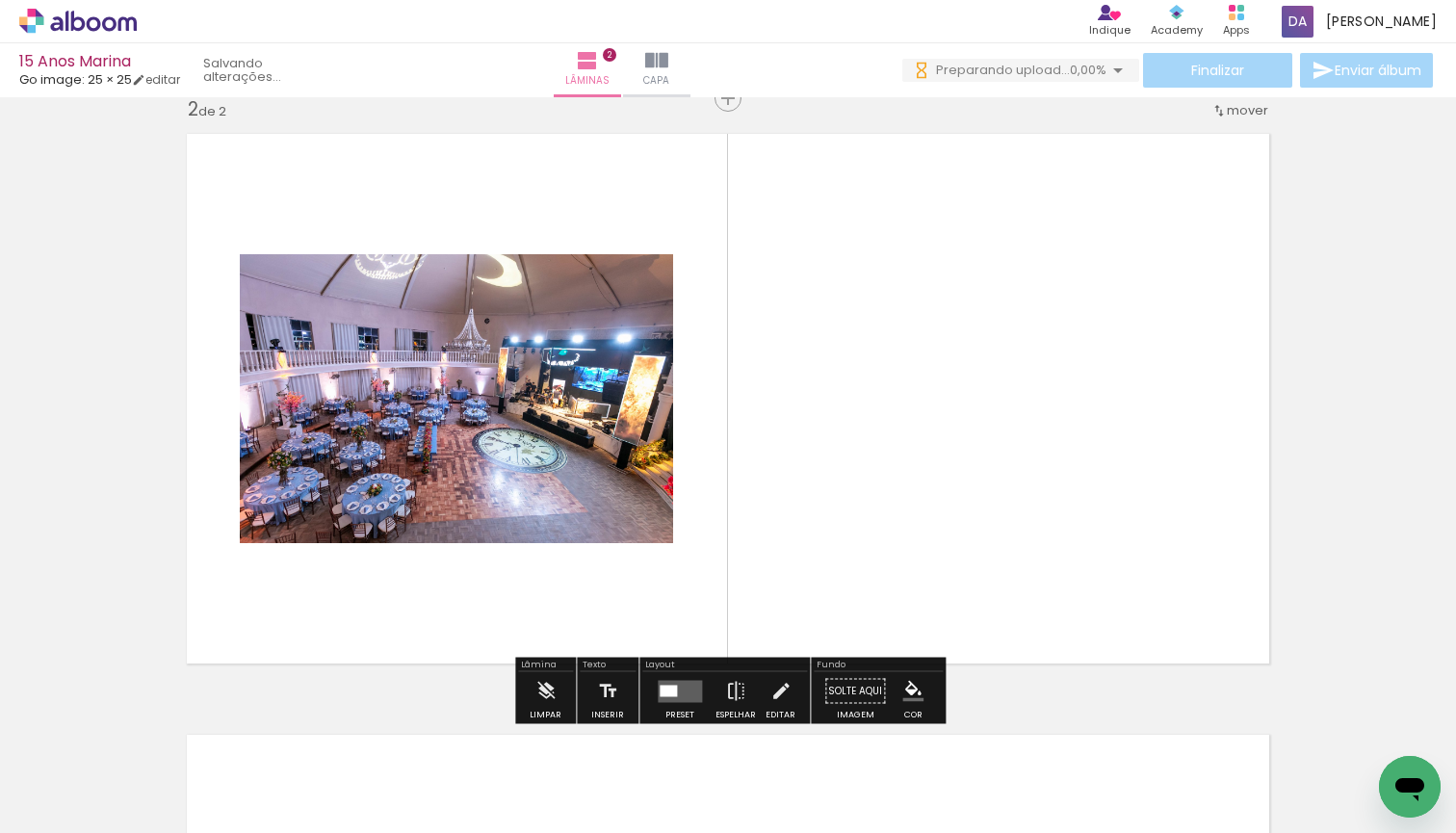 scroll, scrollTop: 625, scrollLeft: 0, axis: vertical 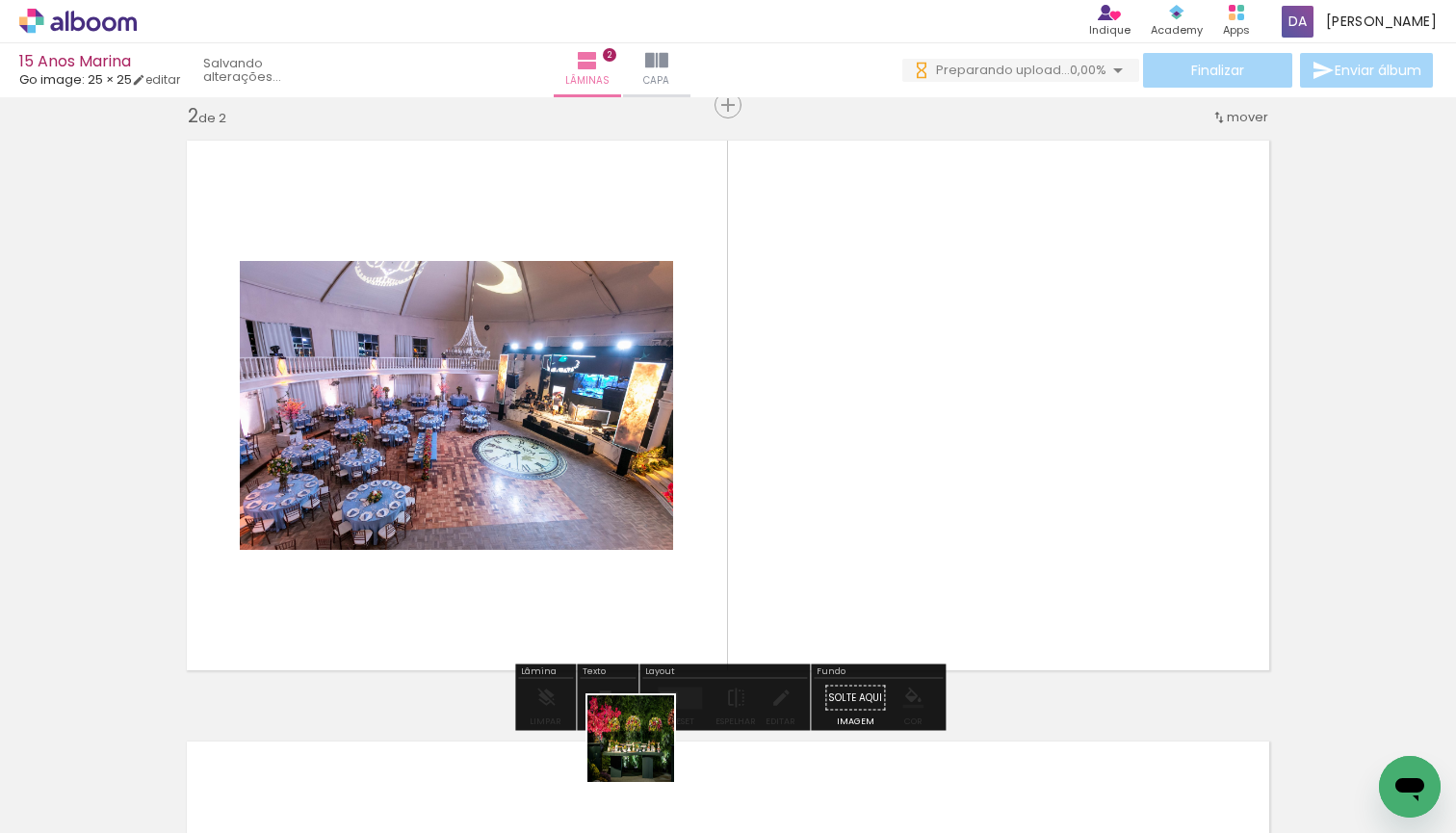 drag, startPoint x: 645, startPoint y: 773, endPoint x: 715, endPoint y: 542, distance: 241.37316 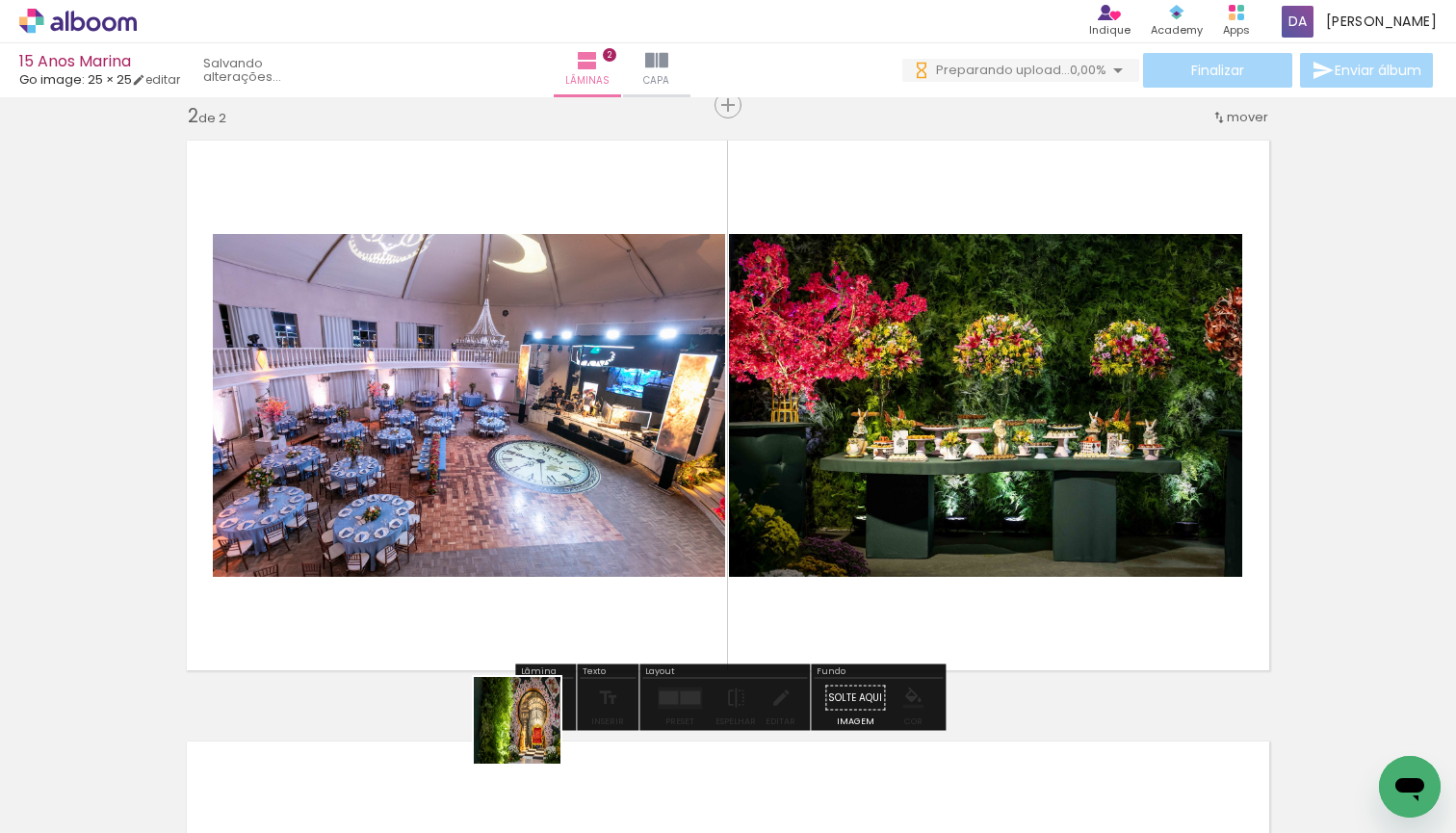 drag, startPoint x: 532, startPoint y: 746, endPoint x: 586, endPoint y: 508, distance: 244.04918 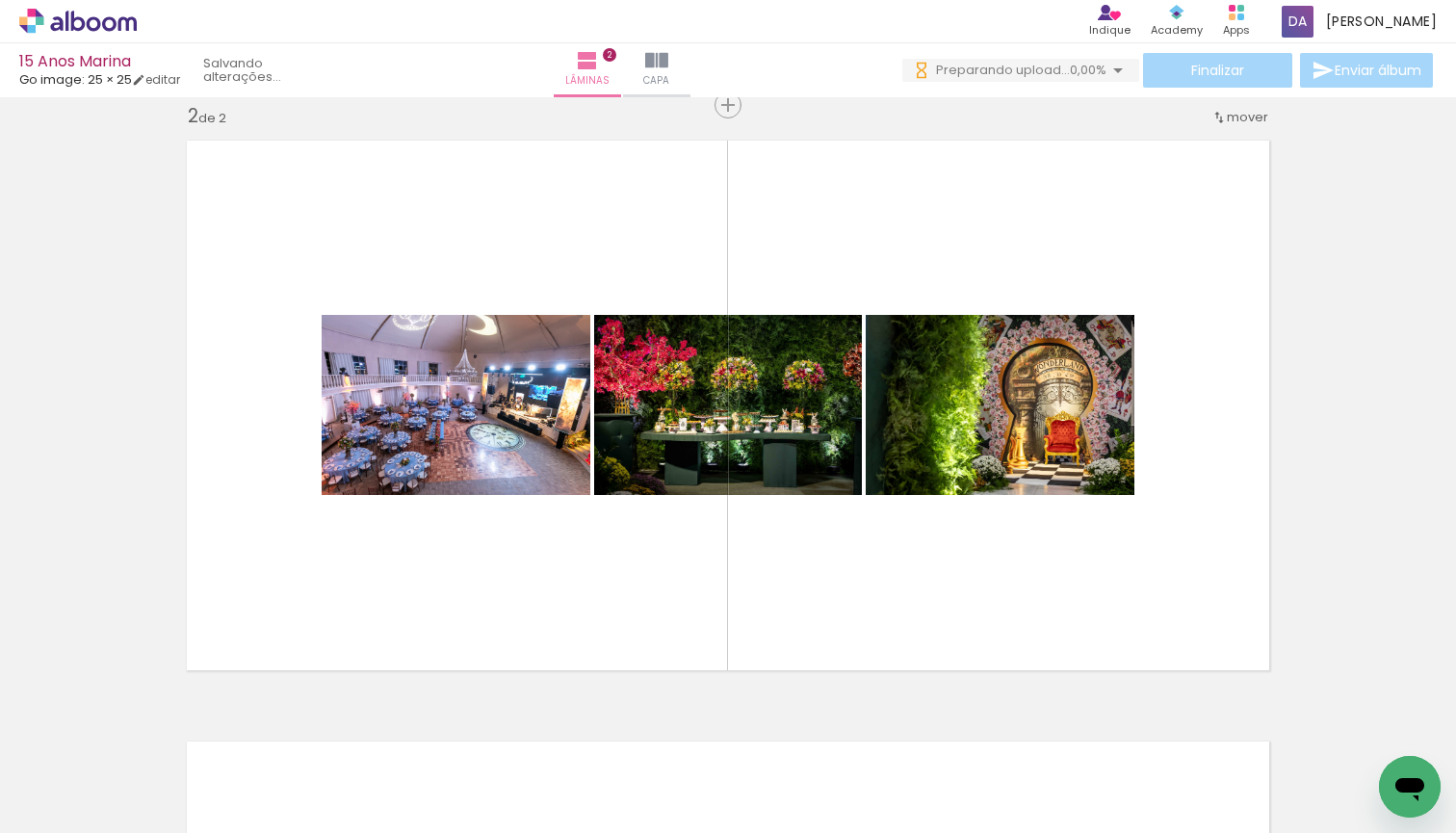 scroll, scrollTop: 0, scrollLeft: 1251, axis: horizontal 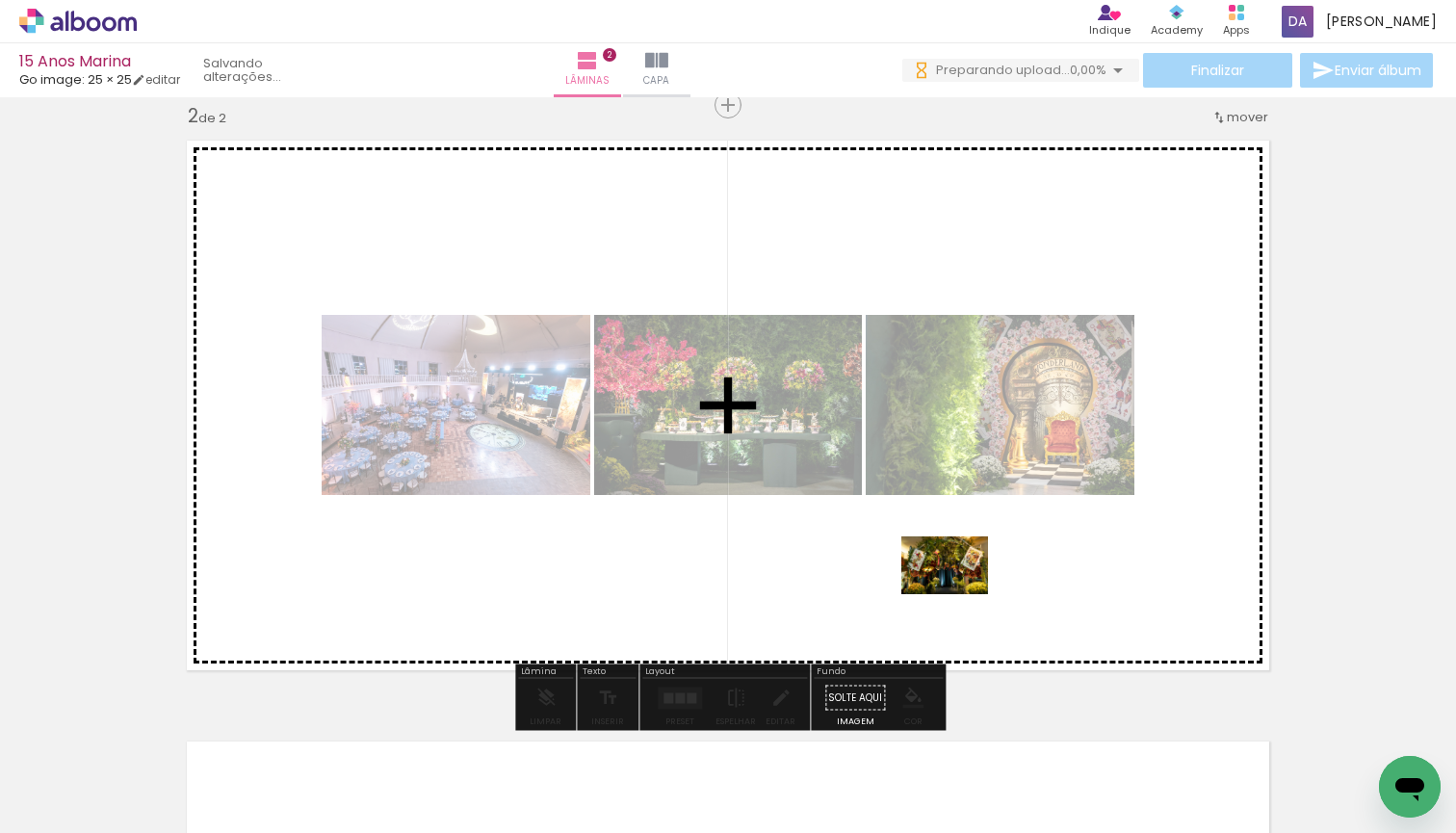 drag, startPoint x: 1007, startPoint y: 767, endPoint x: 959, endPoint y: 594, distance: 179.5355 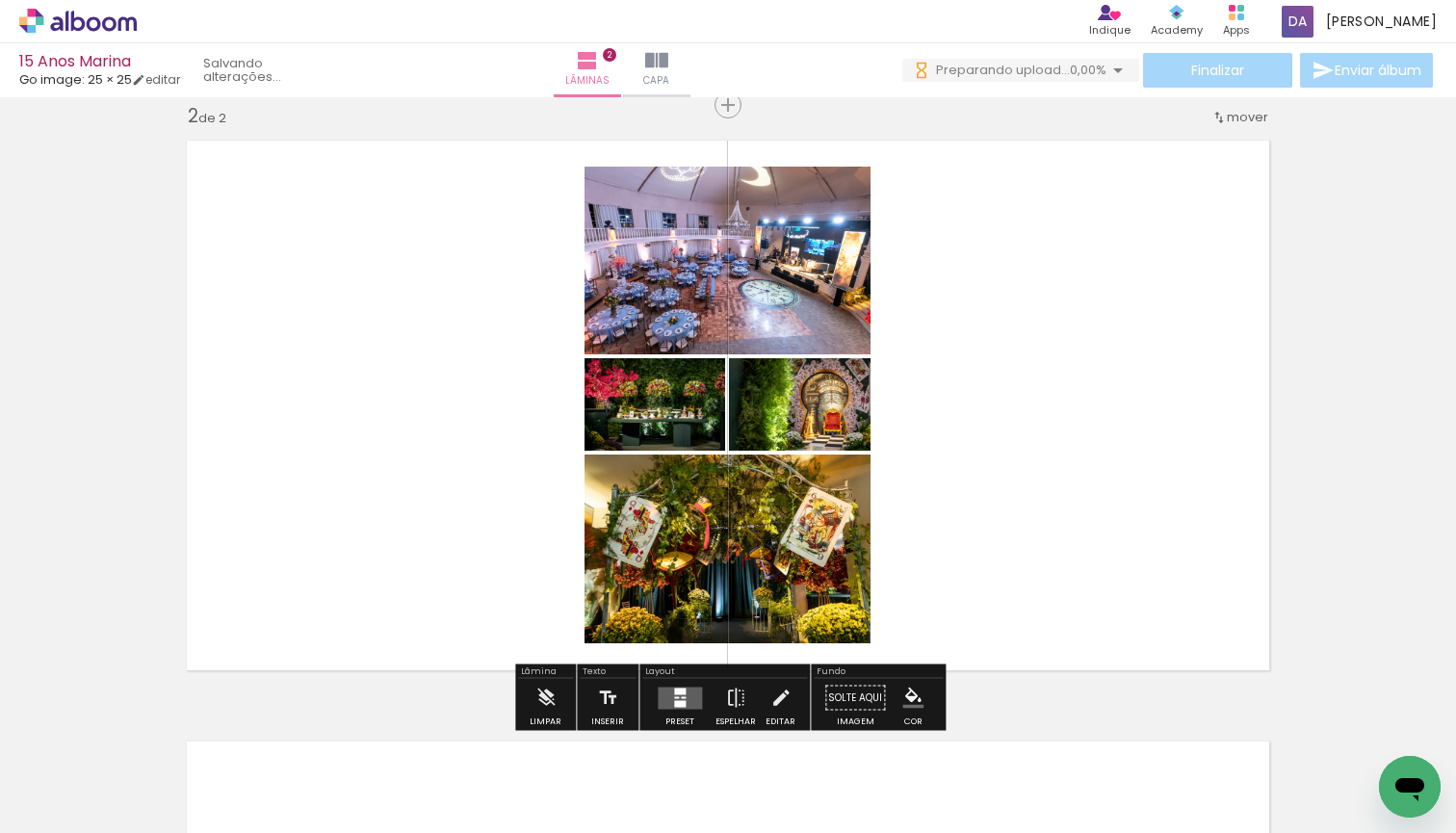 scroll, scrollTop: 0, scrollLeft: 1502, axis: horizontal 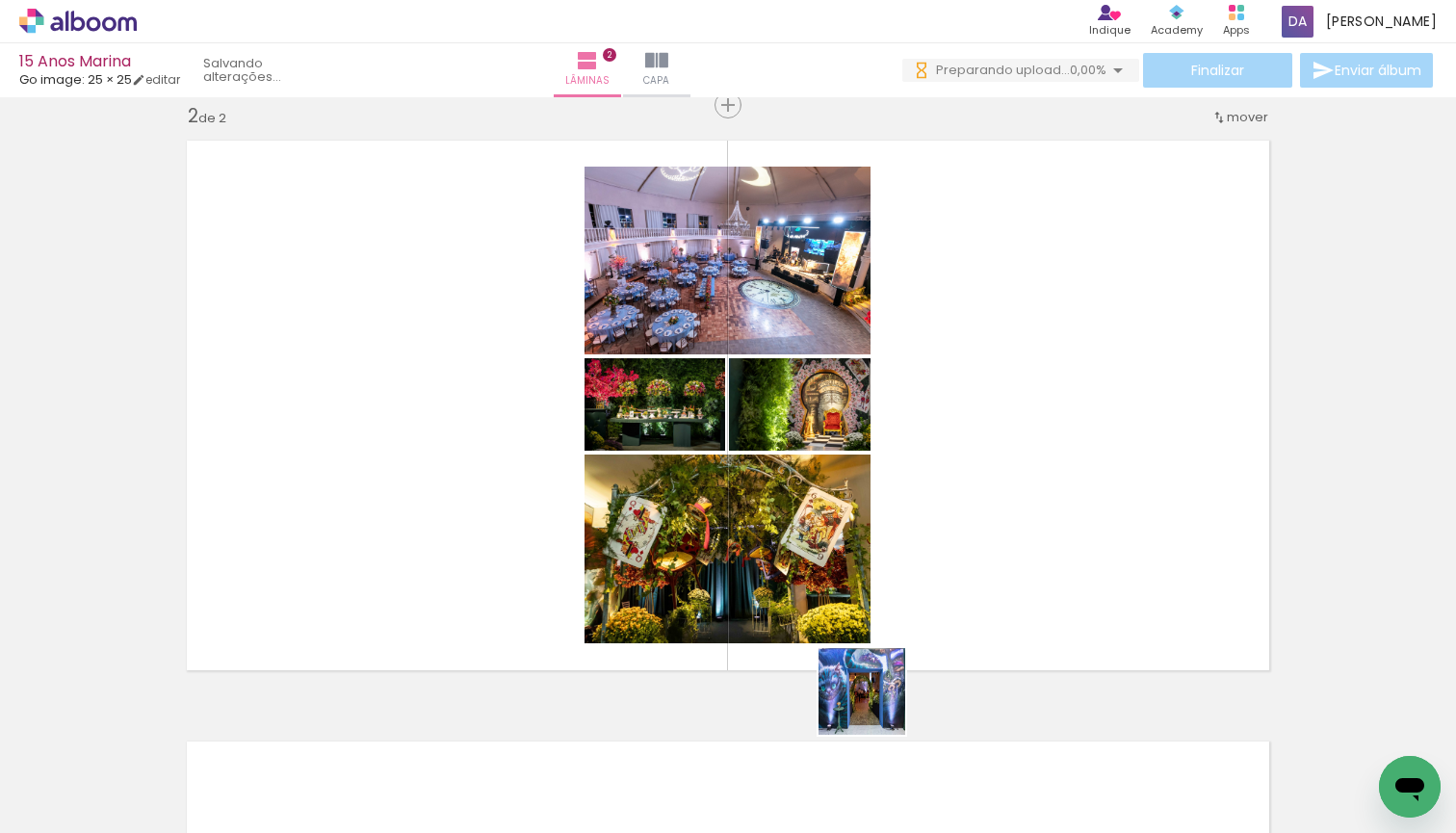 drag, startPoint x: 876, startPoint y: 777, endPoint x: 906, endPoint y: 534, distance: 244.84485 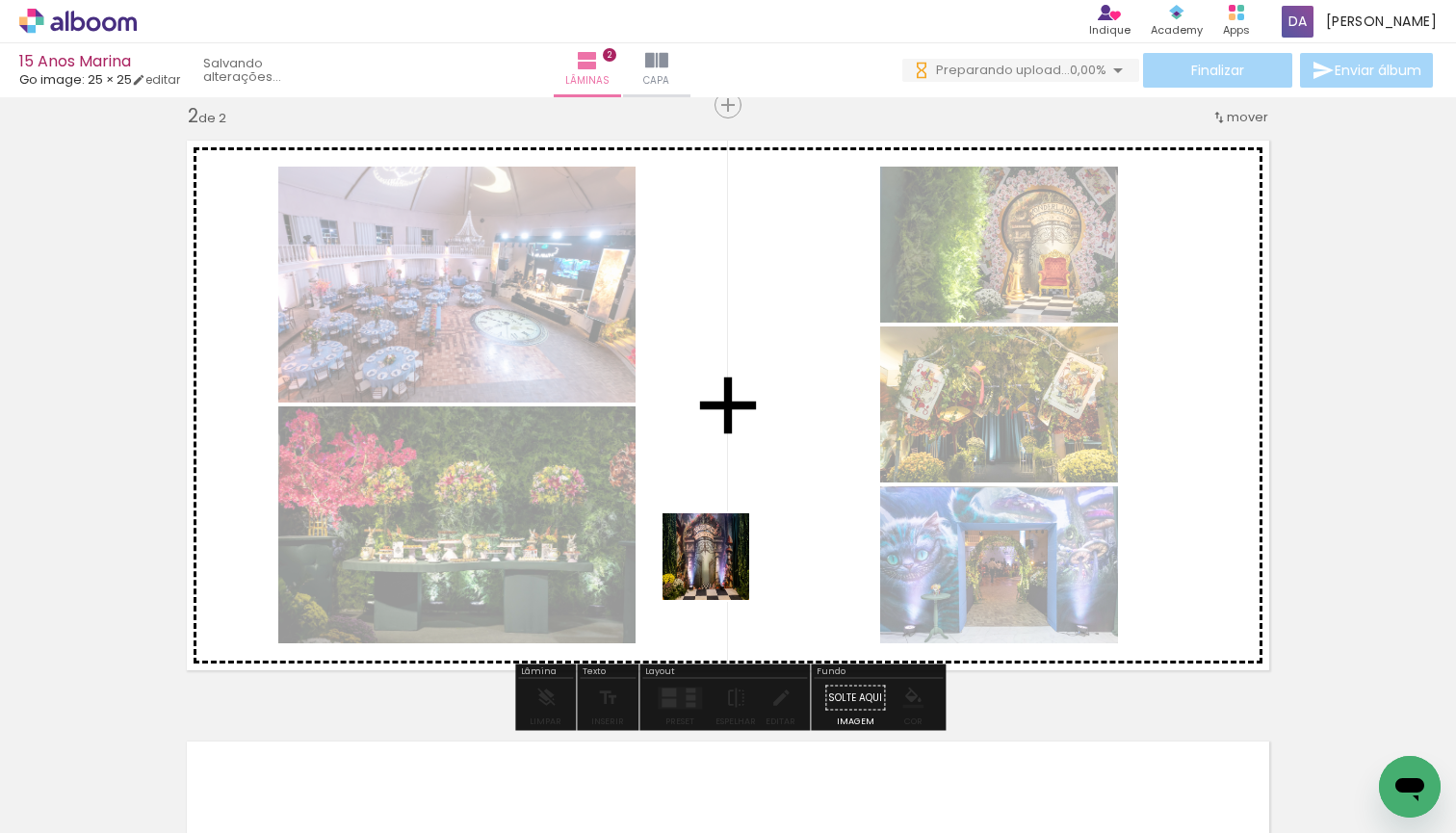 drag, startPoint x: 650, startPoint y: 778, endPoint x: 733, endPoint y: 550, distance: 242.638 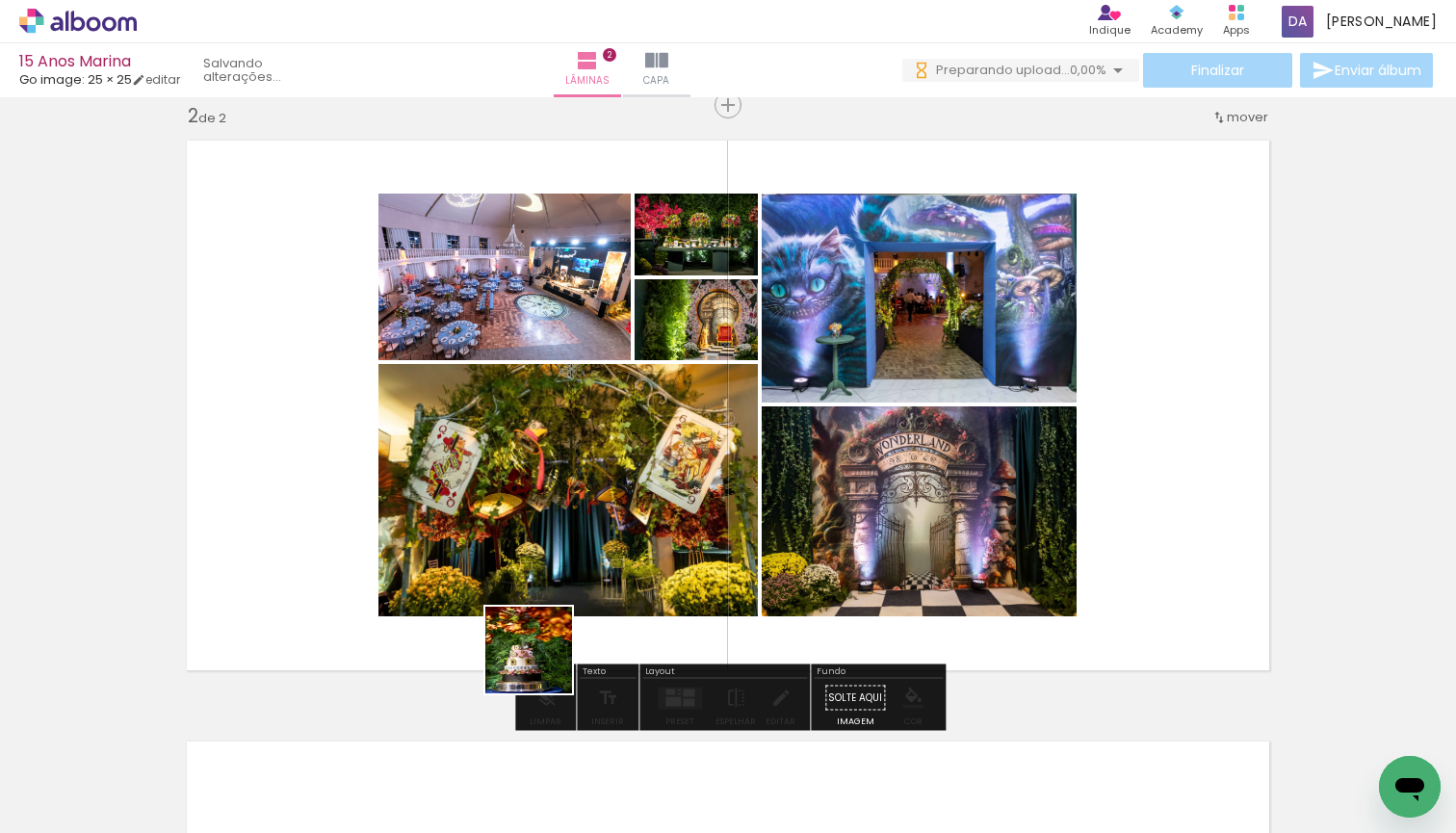 drag, startPoint x: 539, startPoint y: 773, endPoint x: 599, endPoint y: 448, distance: 330.49206 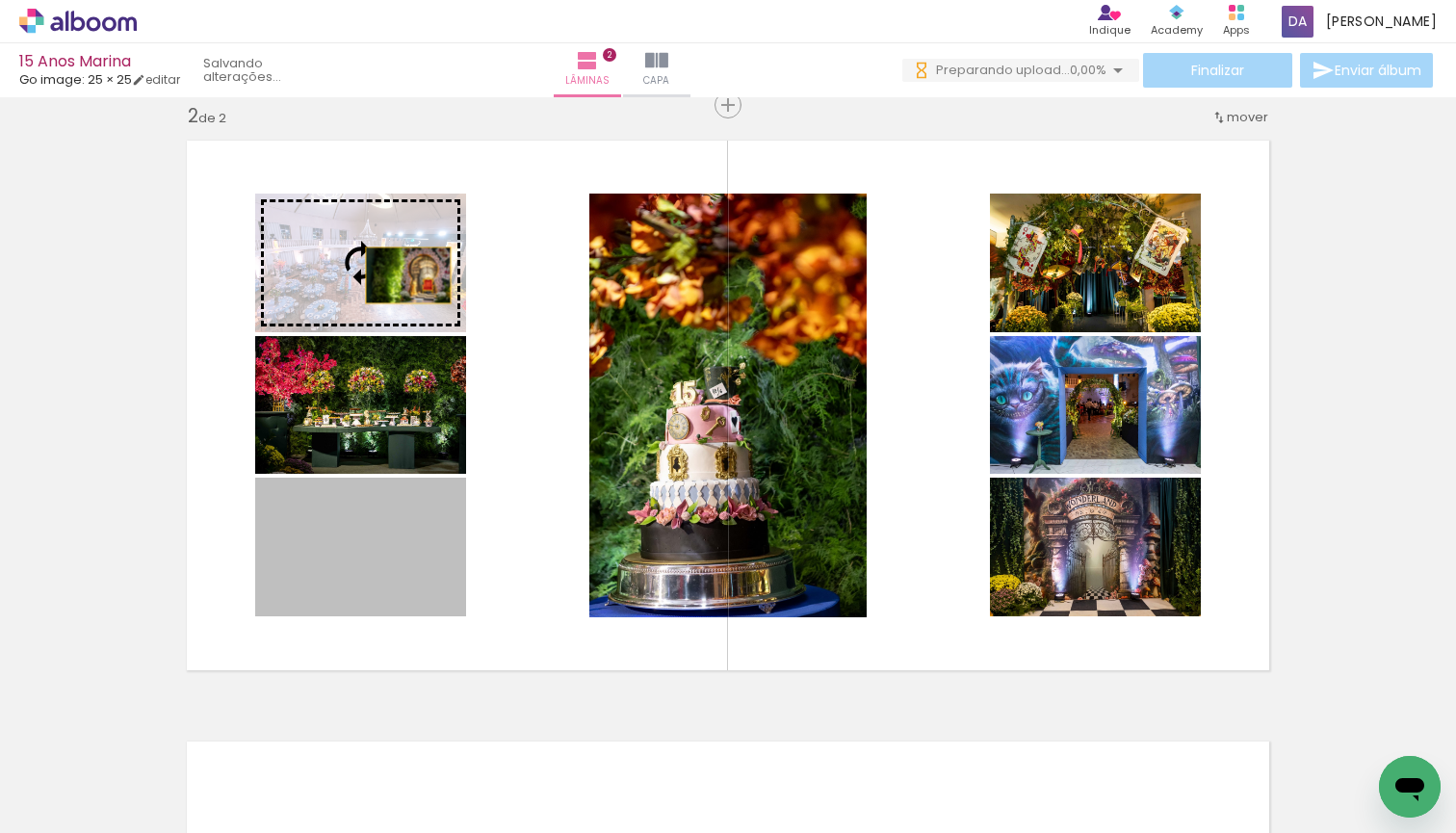 drag, startPoint x: 412, startPoint y: 566, endPoint x: 408, endPoint y: 273, distance: 293.0273 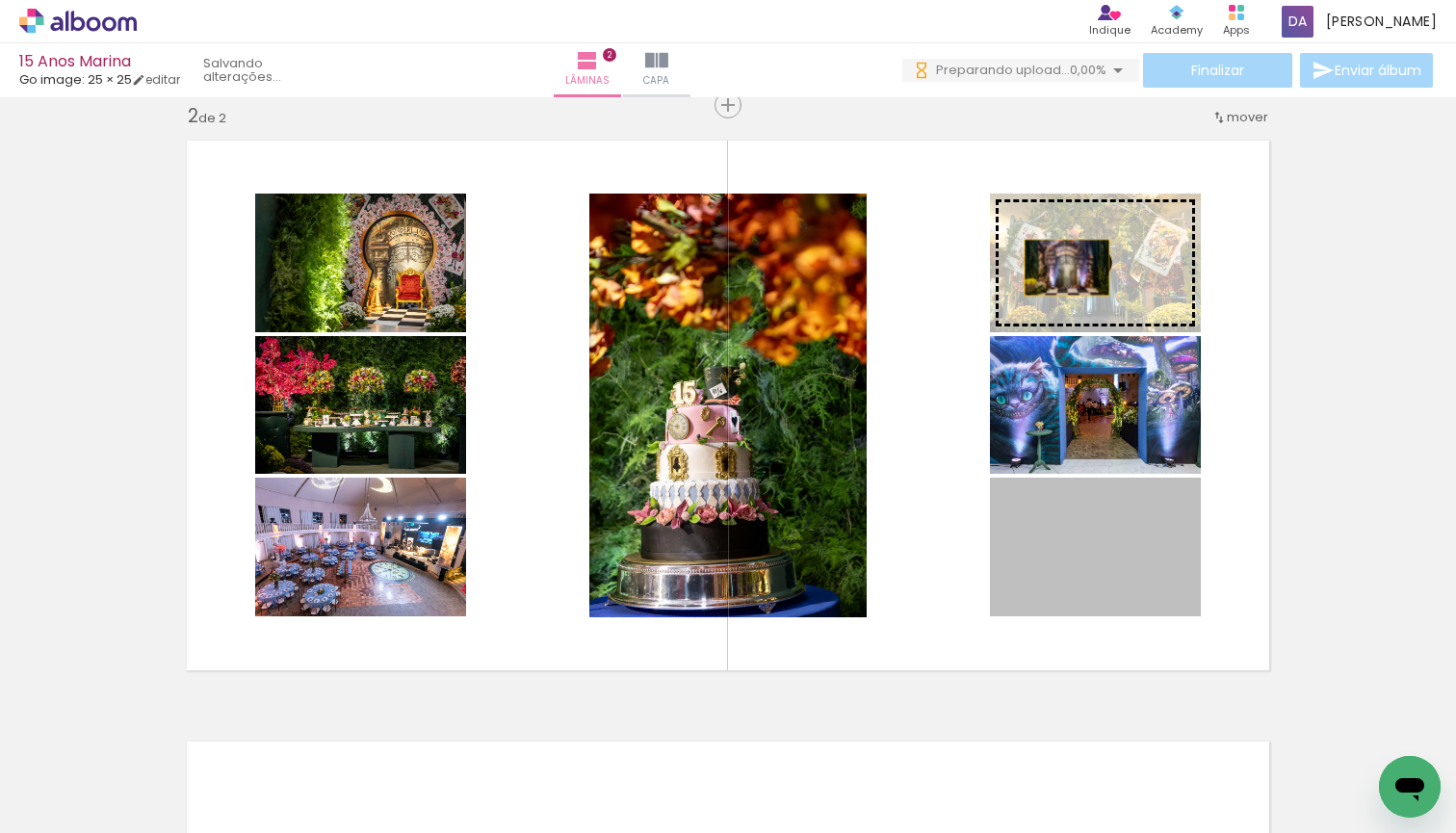drag, startPoint x: 1087, startPoint y: 565, endPoint x: 1067, endPoint y: 243, distance: 322.62052 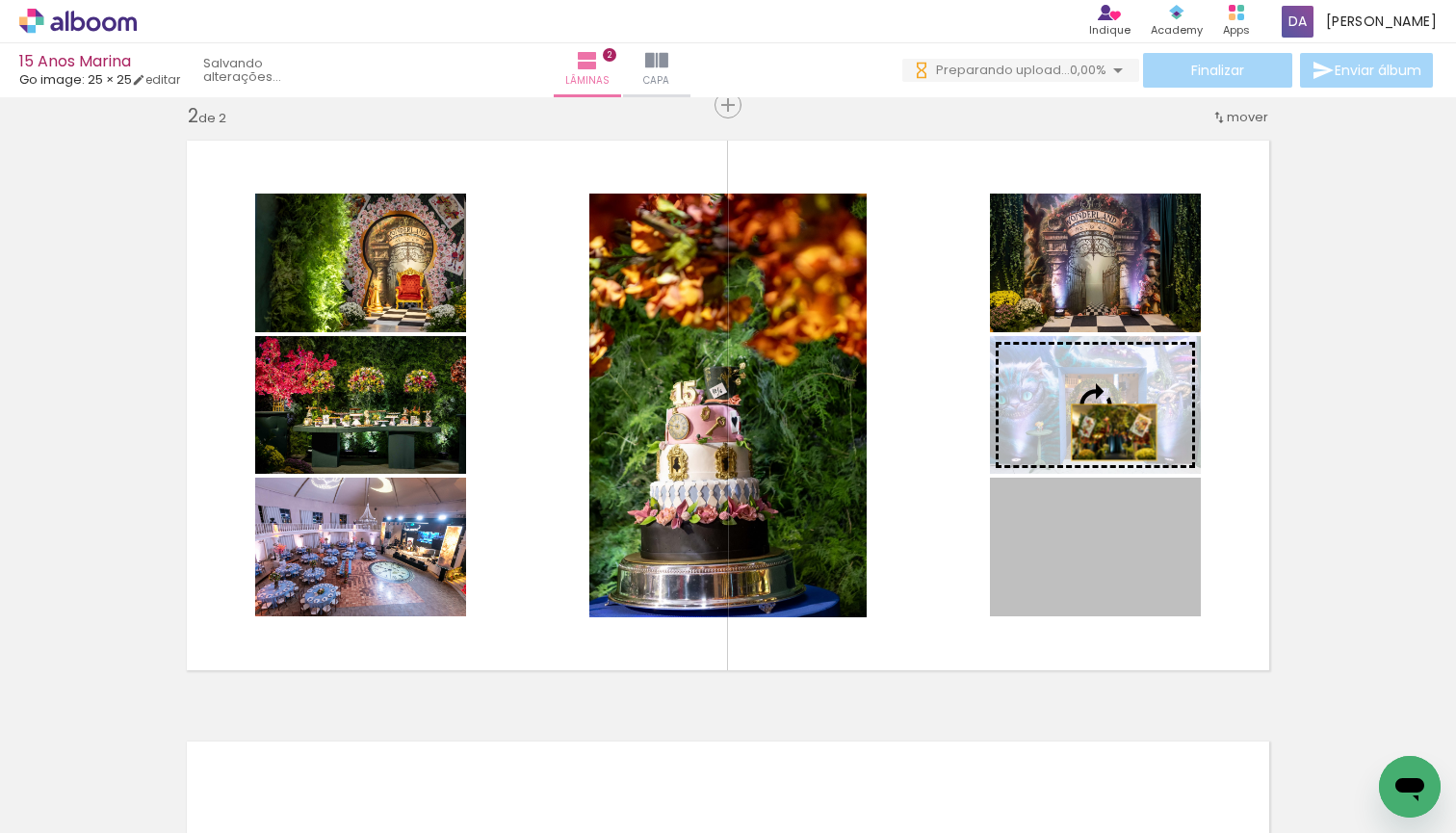 drag, startPoint x: 1114, startPoint y: 579, endPoint x: 1114, endPoint y: 432, distance: 147 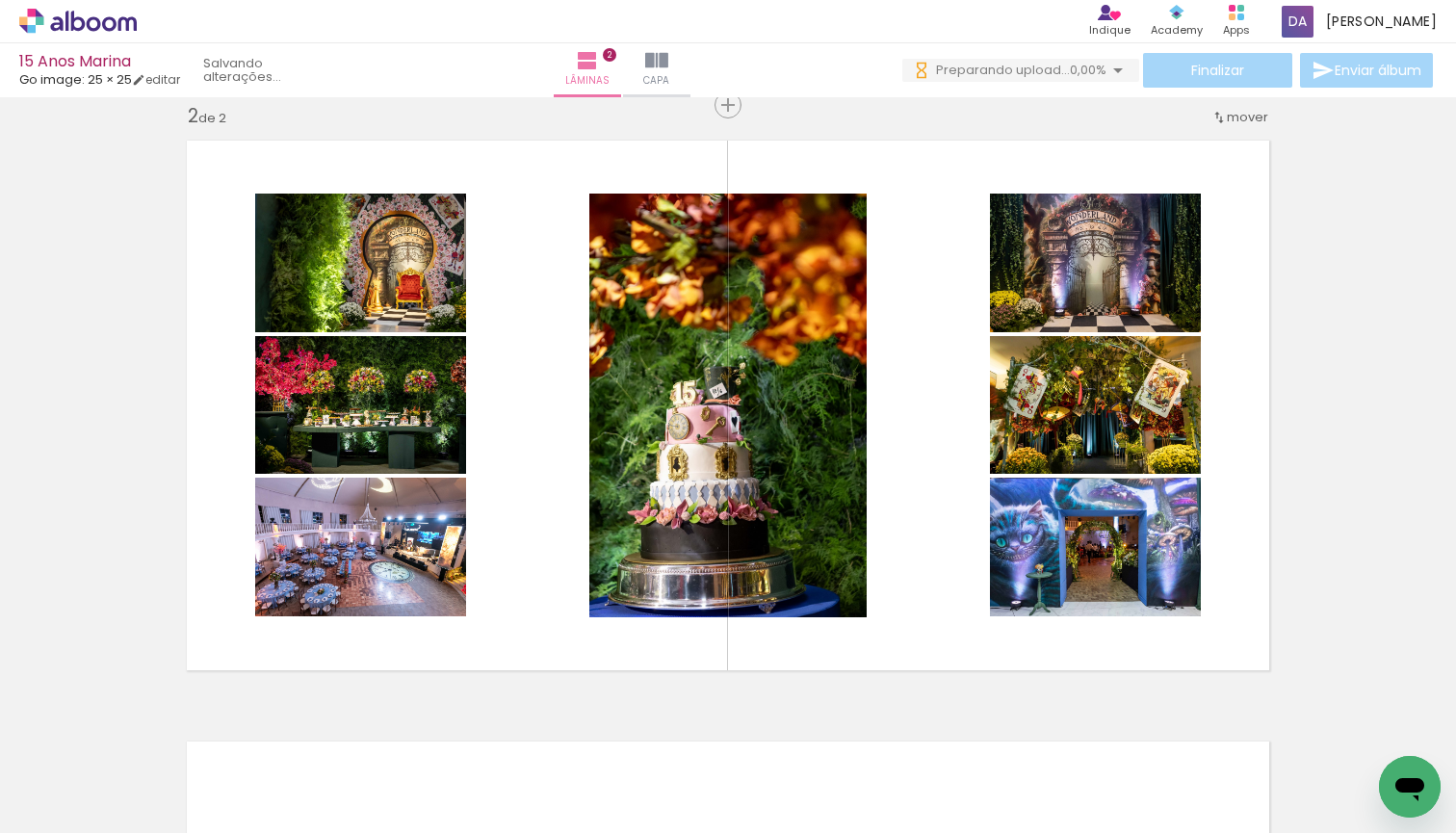 scroll, scrollTop: 0, scrollLeft: 780, axis: horizontal 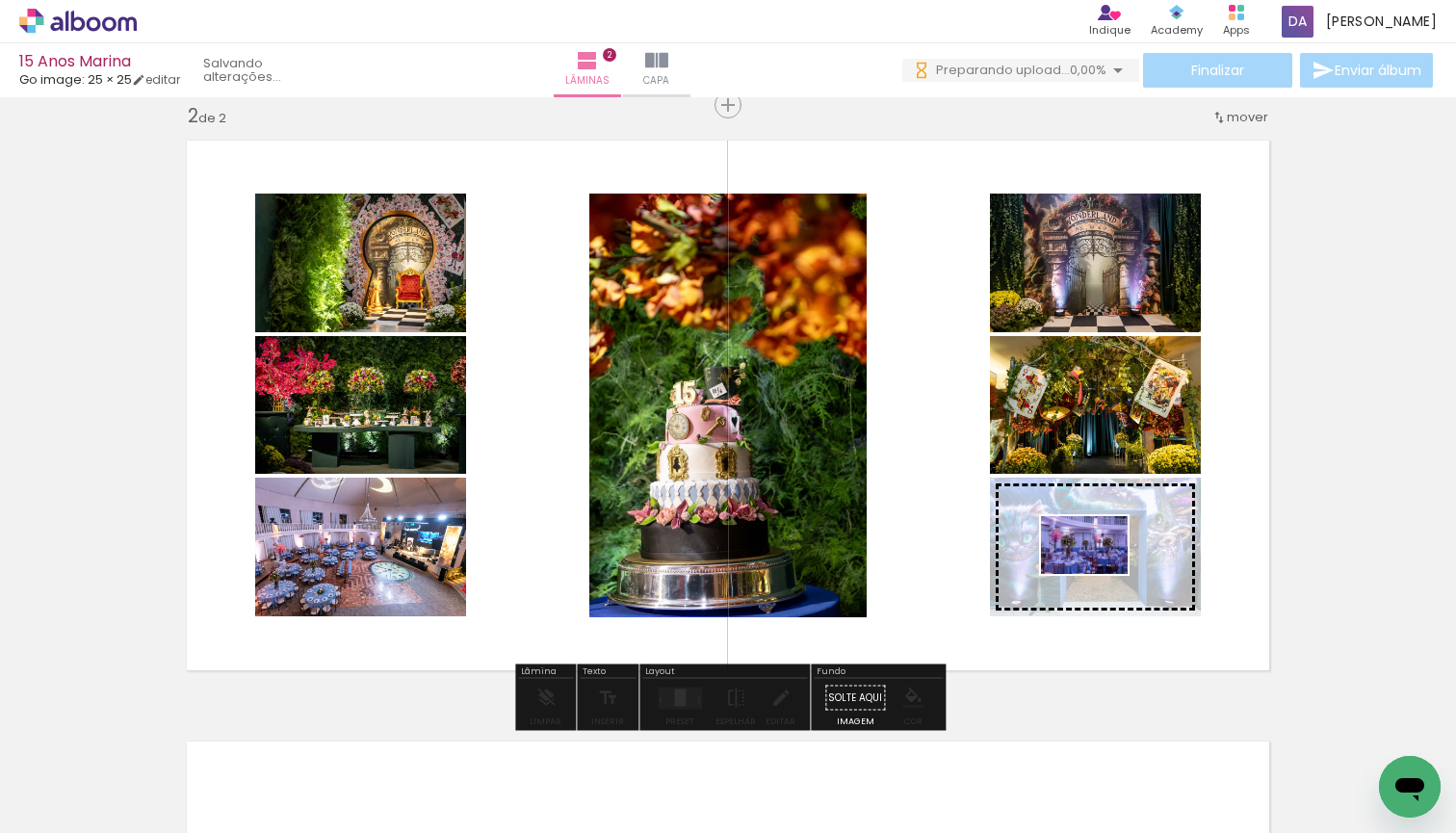 drag, startPoint x: 507, startPoint y: 776, endPoint x: 1099, endPoint y: 574, distance: 625.51419 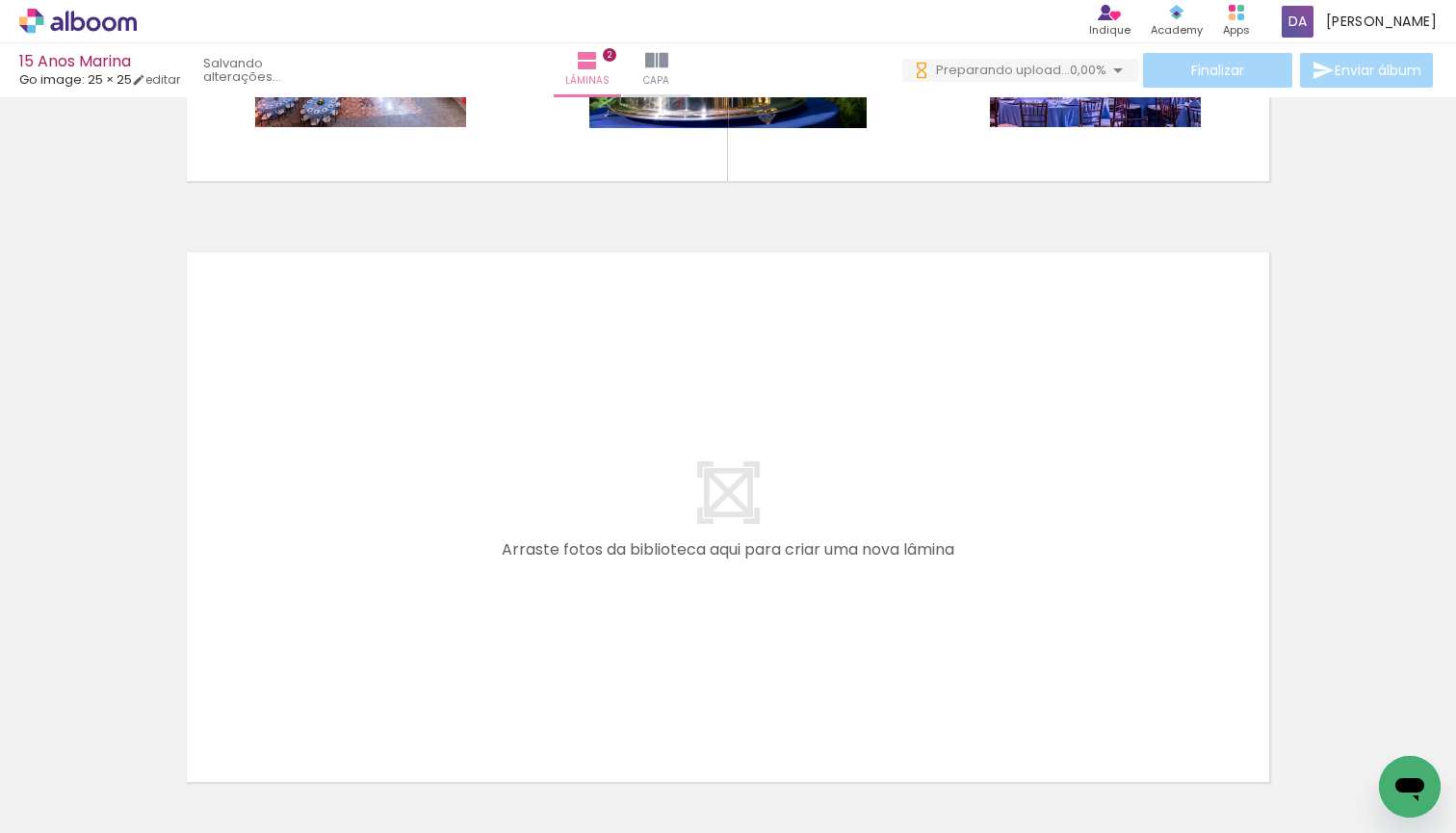 scroll, scrollTop: 1123, scrollLeft: 0, axis: vertical 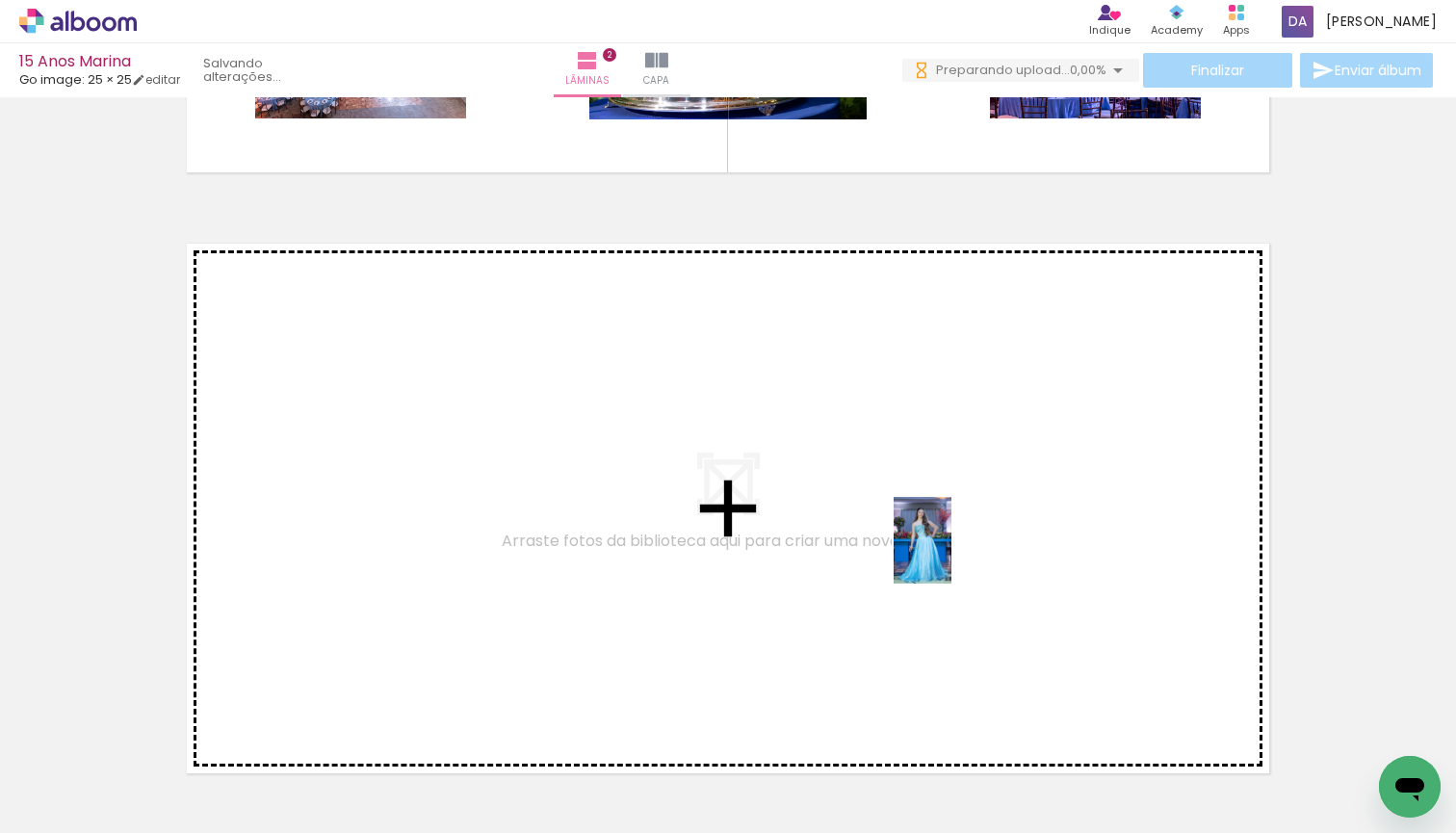 drag, startPoint x: 1007, startPoint y: 787, endPoint x: 951, endPoint y: 555, distance: 238.66294 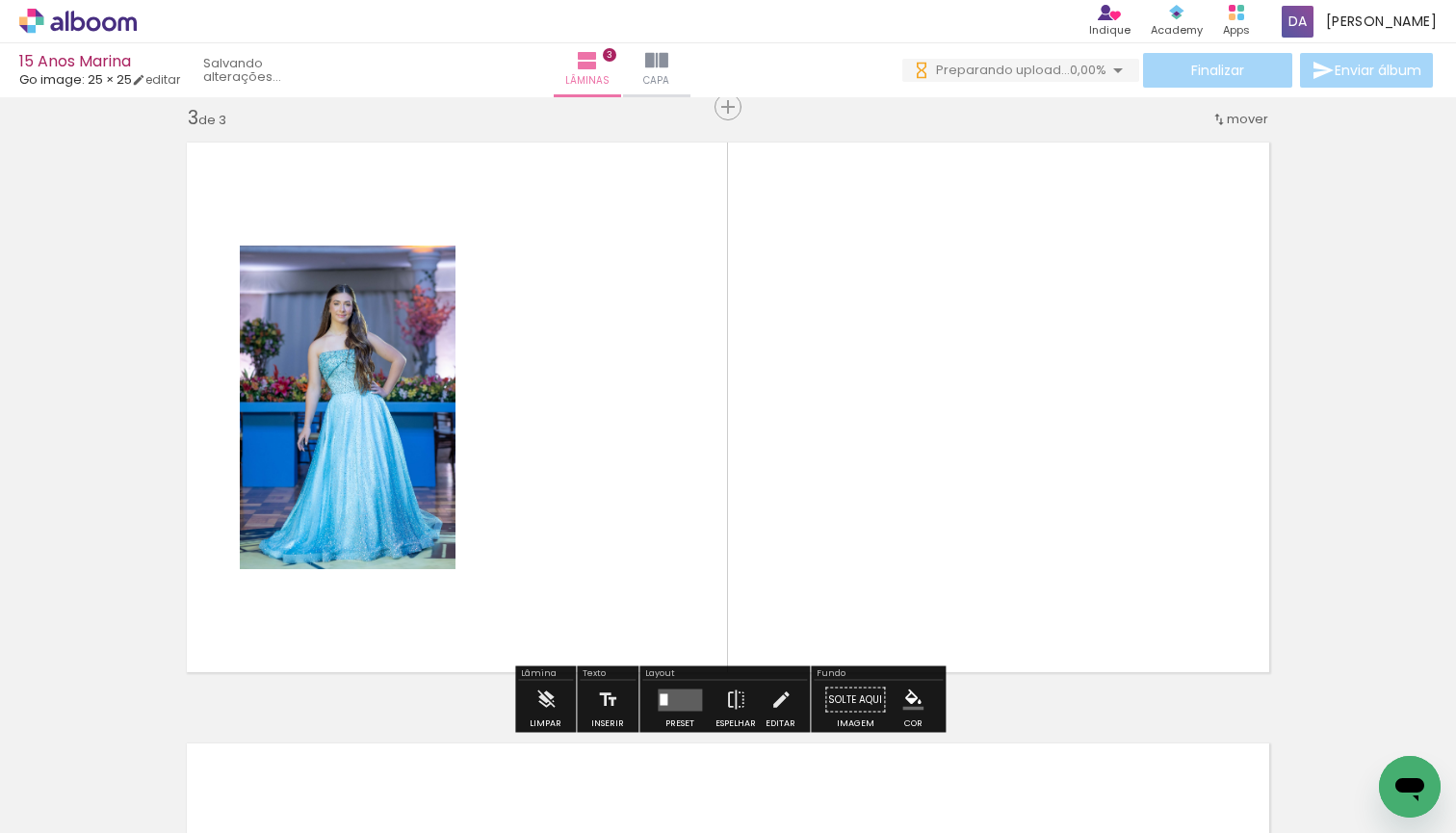 scroll, scrollTop: 1226, scrollLeft: 0, axis: vertical 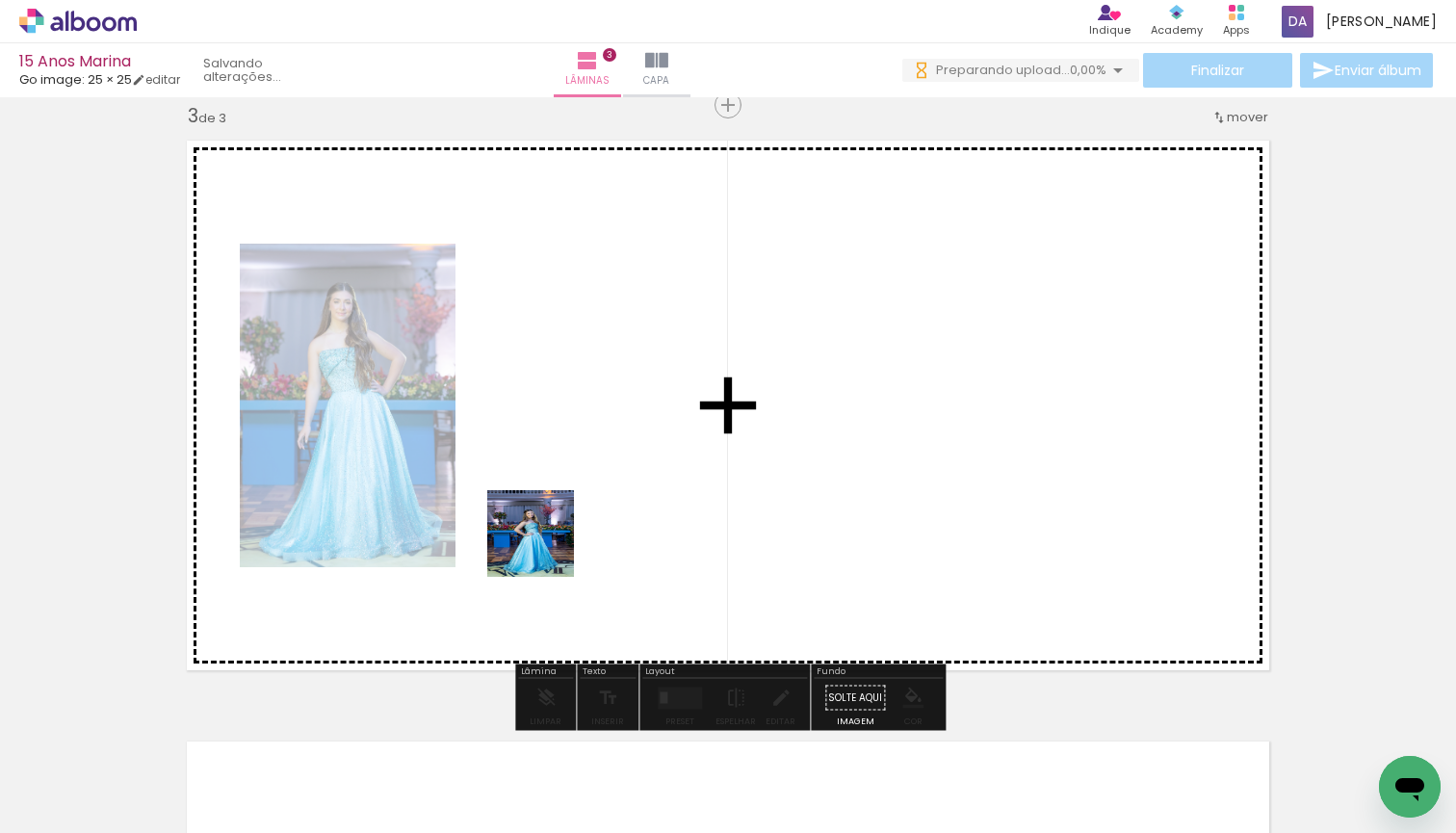drag, startPoint x: 462, startPoint y: 765, endPoint x: 569, endPoint y: 496, distance: 289.49957 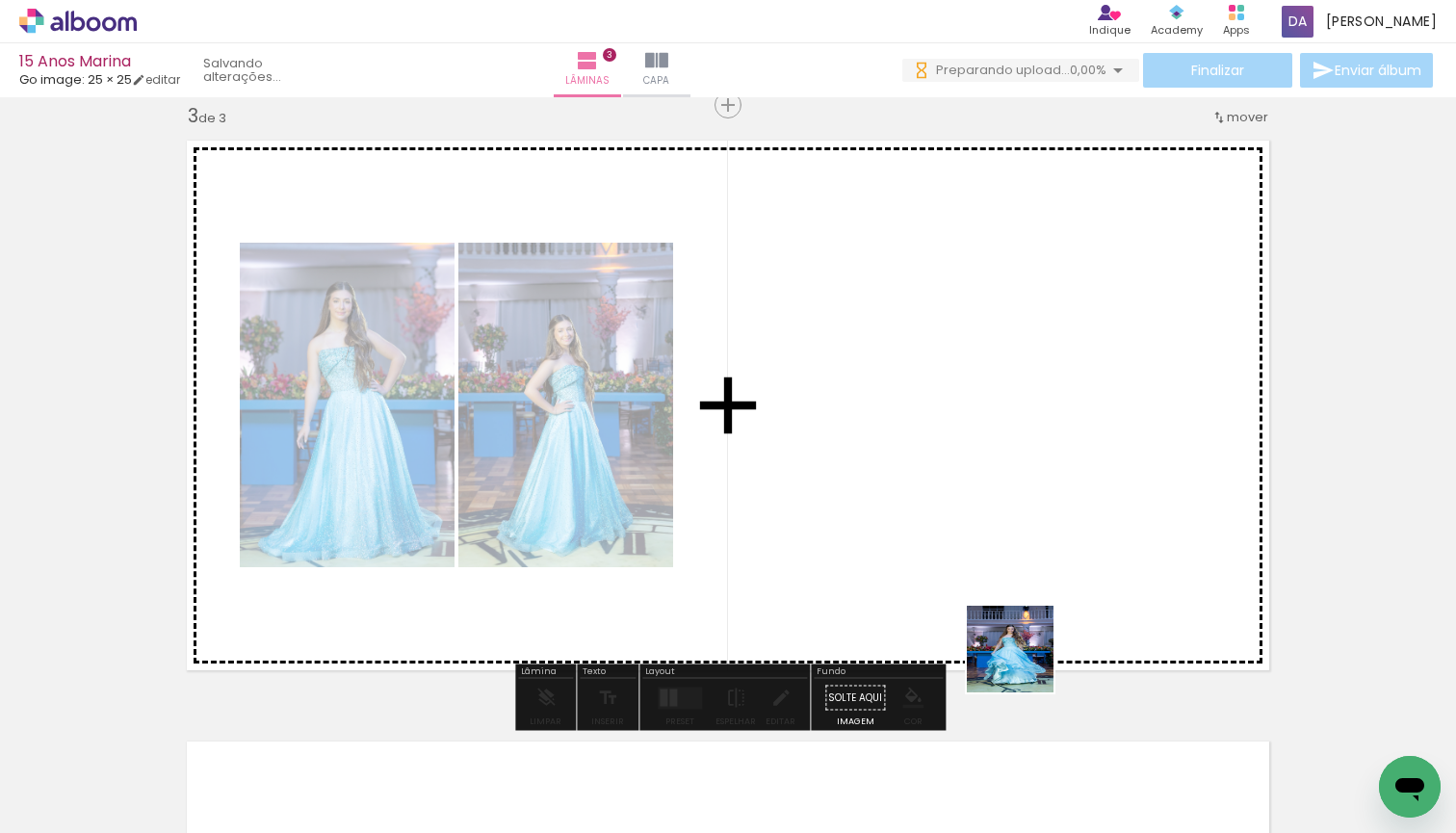 drag, startPoint x: 1121, startPoint y: 792, endPoint x: 1025, endPoint y: 664, distance: 160 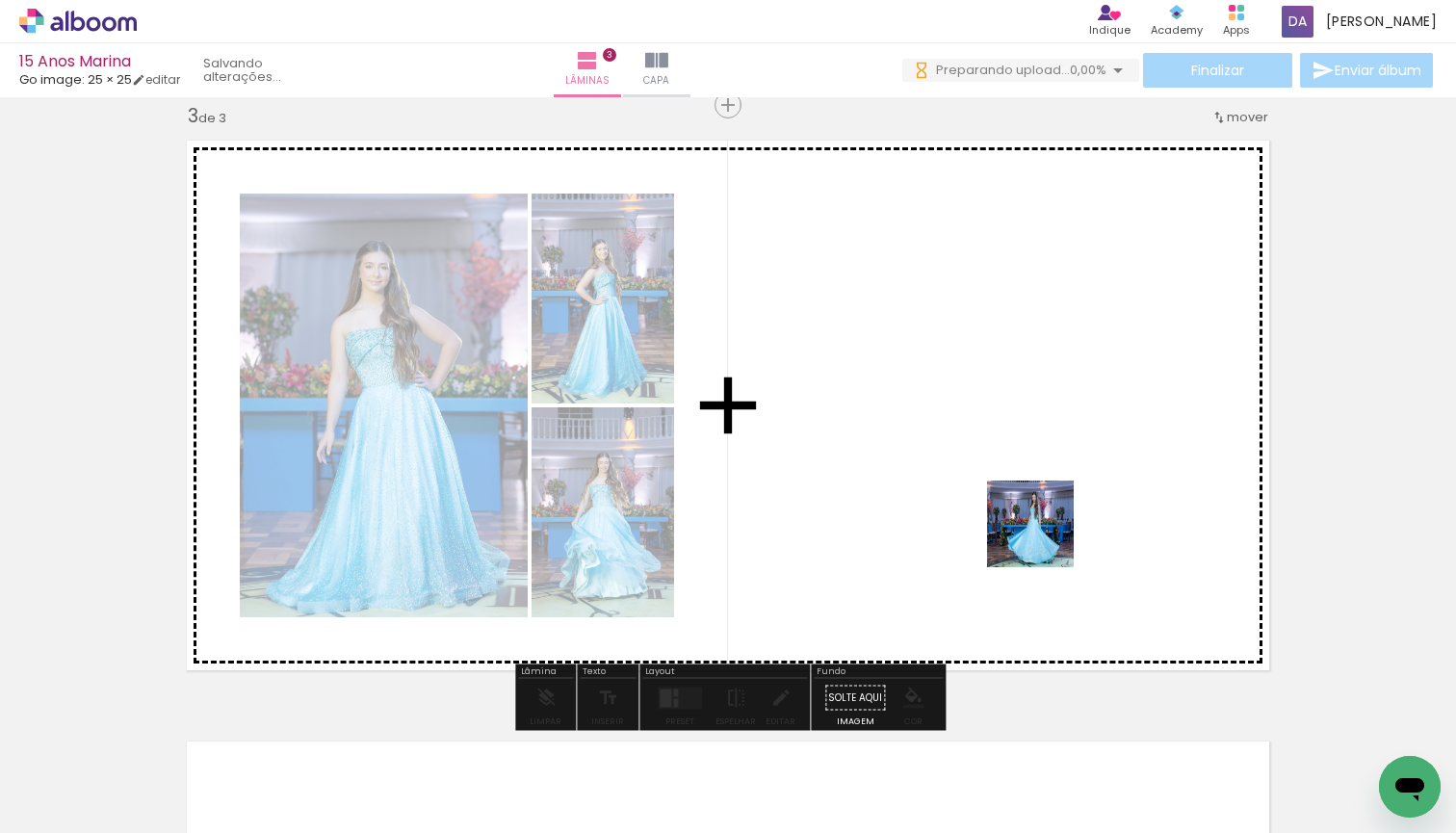 drag, startPoint x: 1217, startPoint y: 780, endPoint x: 1045, endPoint y: 538, distance: 296.89729 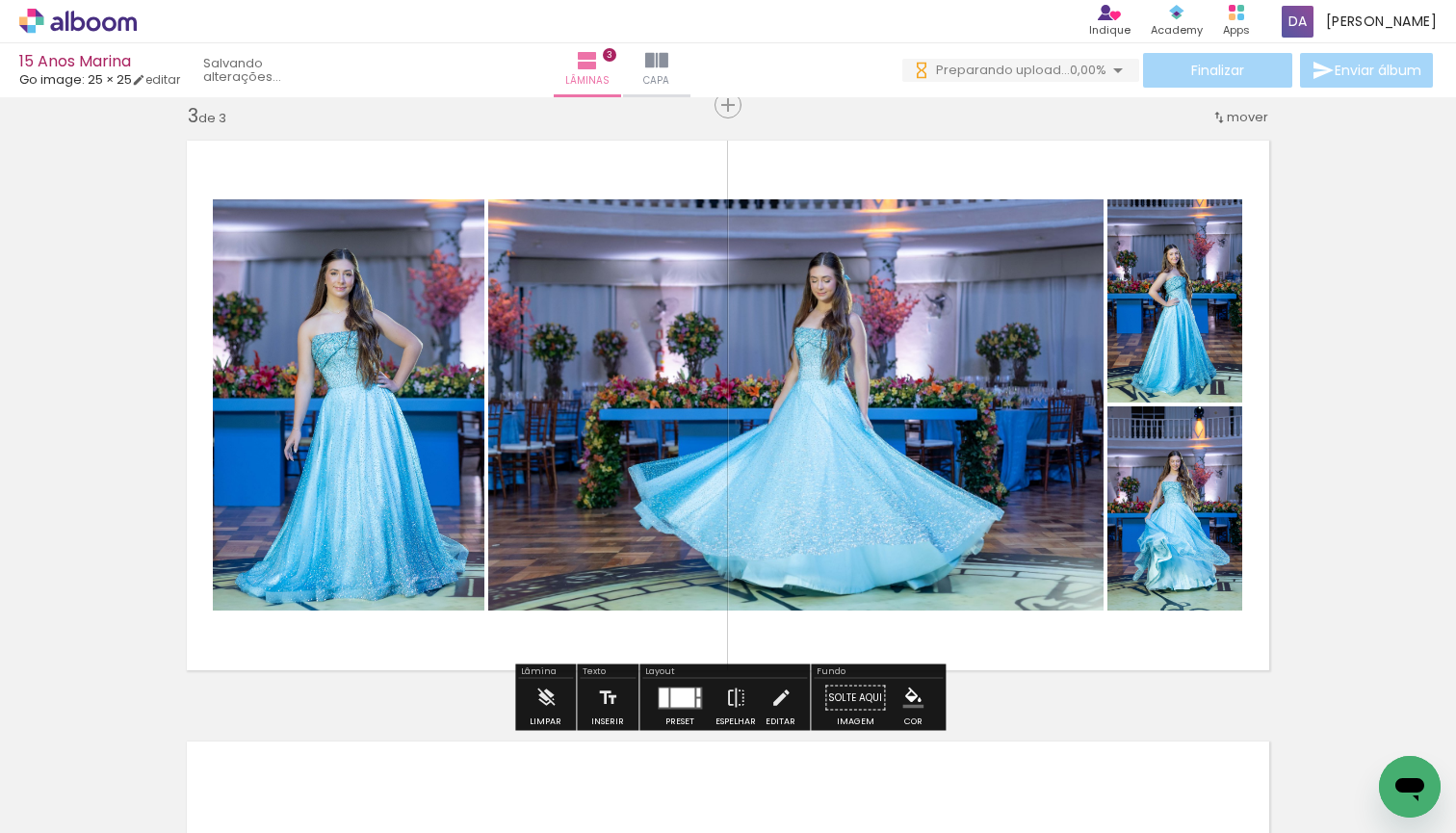 click at bounding box center (682, 697) 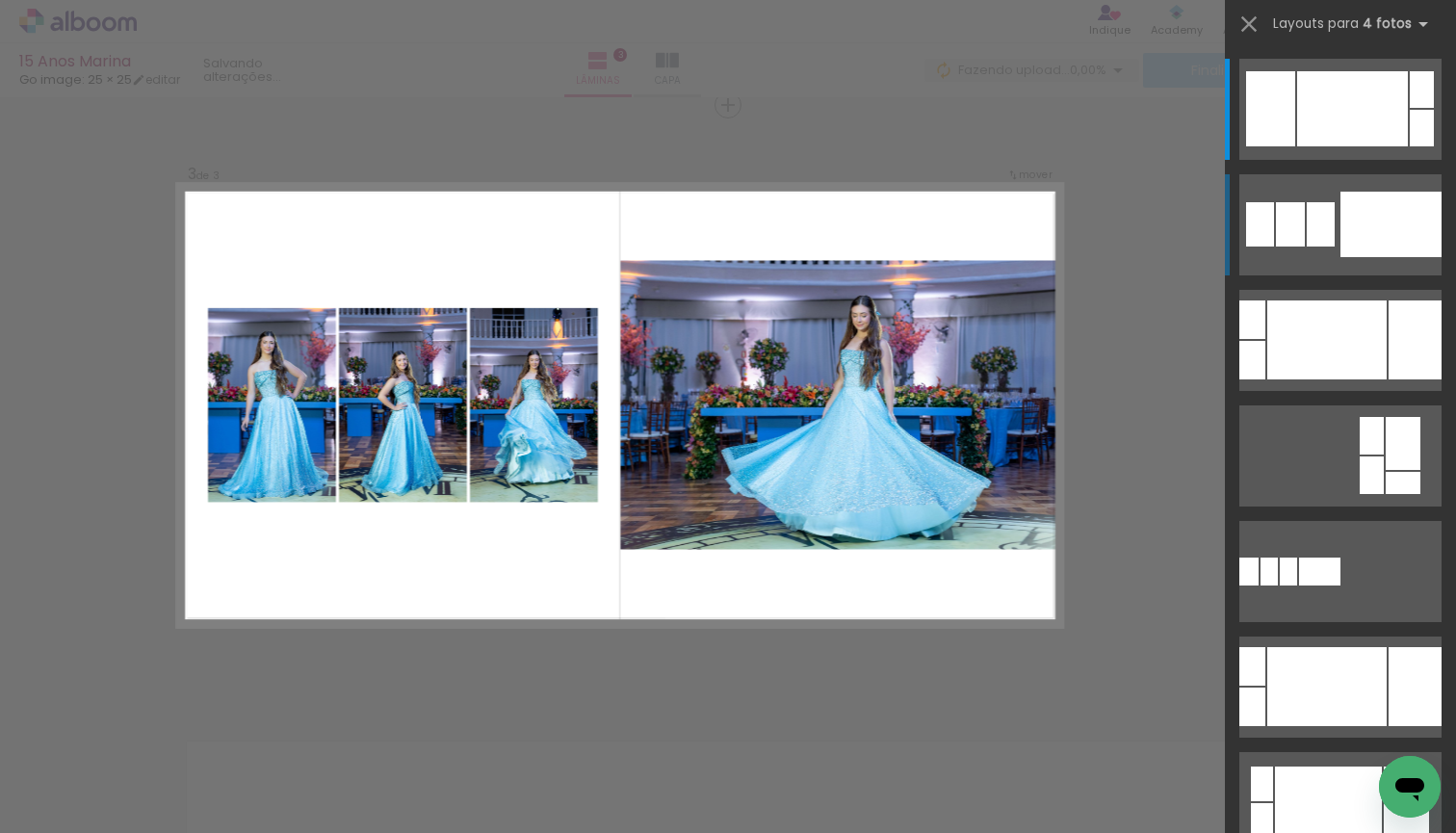 click at bounding box center [1391, 224] 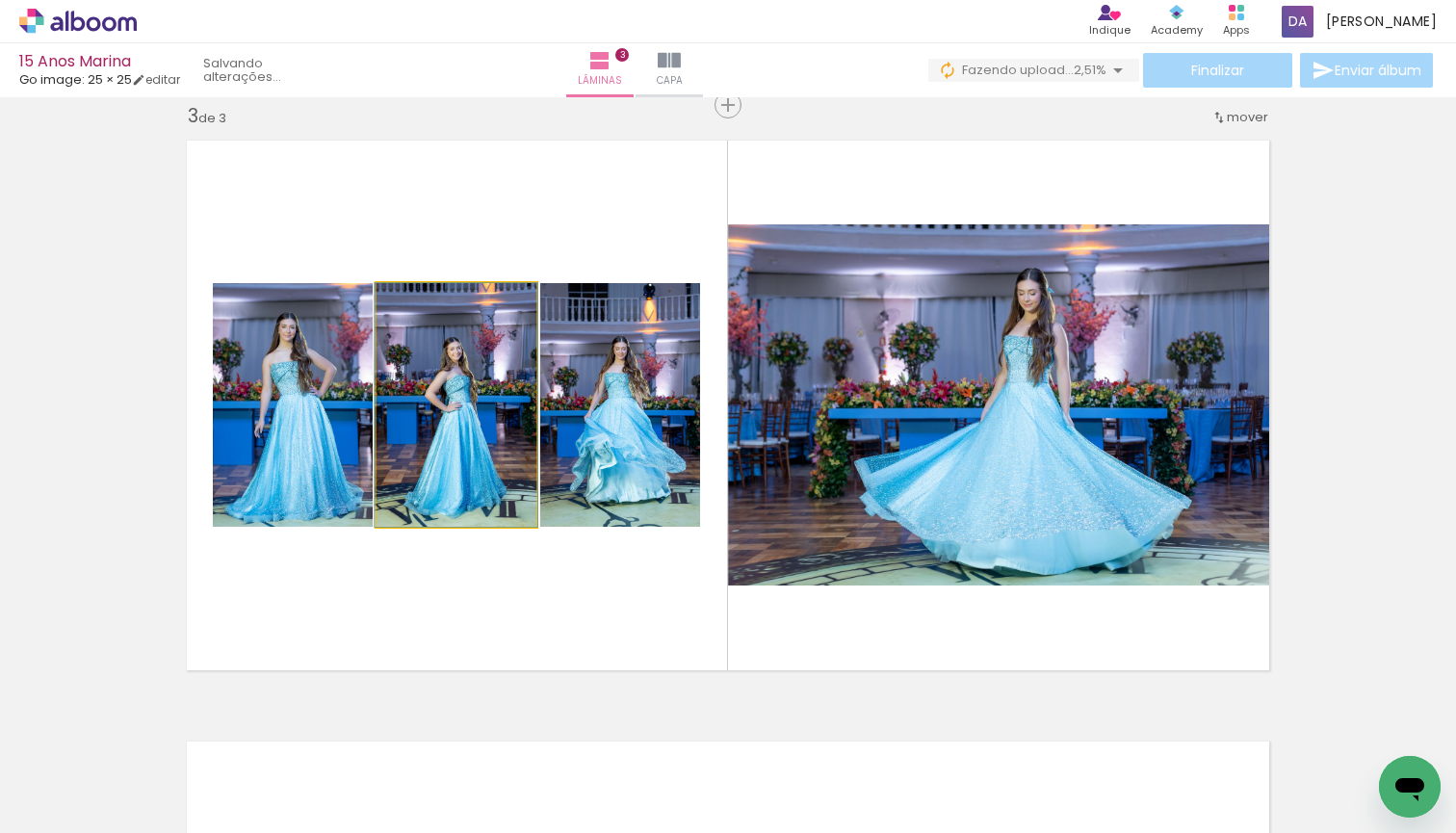 click 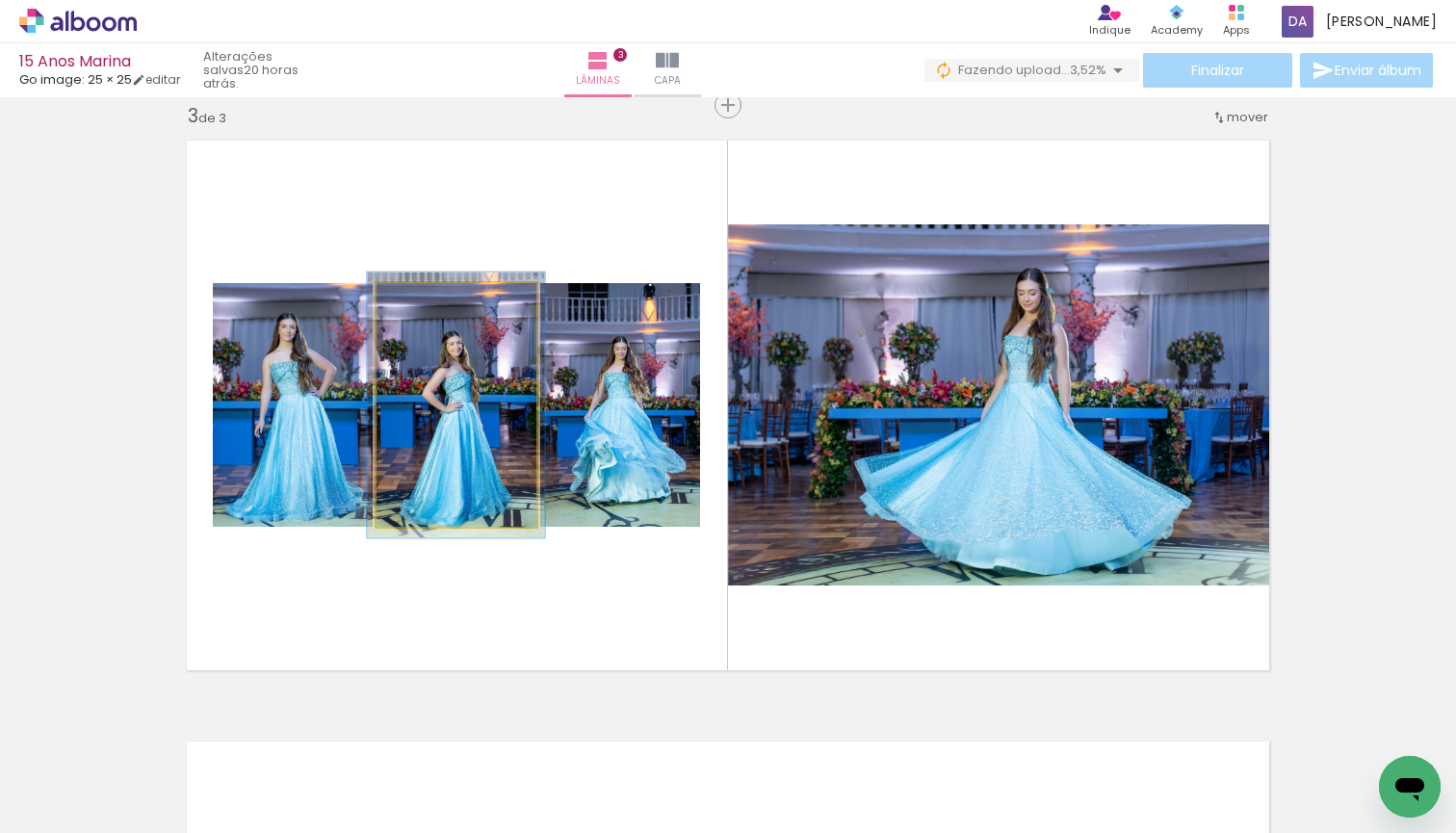 type on "109" 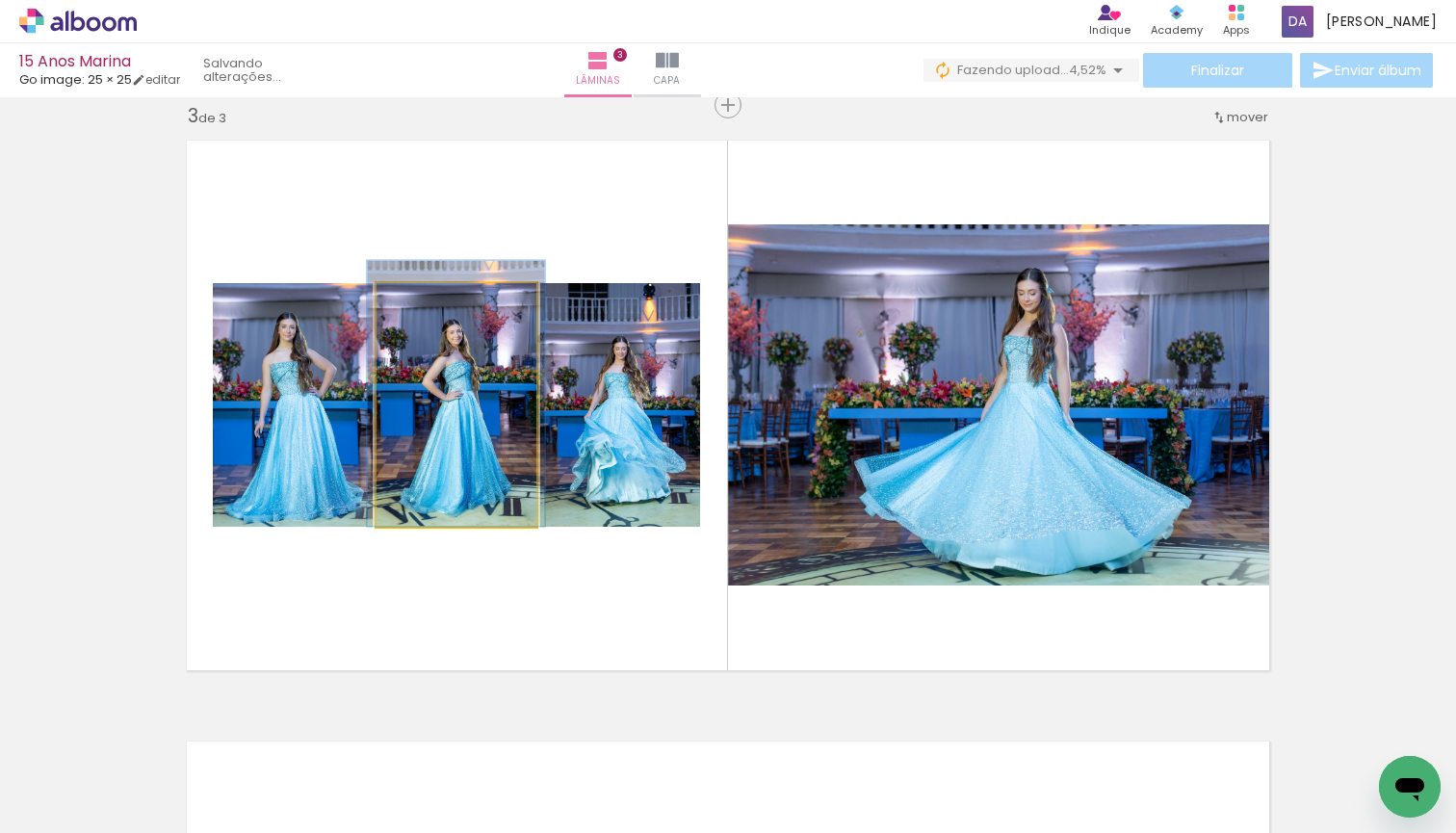 drag, startPoint x: 482, startPoint y: 412, endPoint x: 482, endPoint y: 388, distance: 24 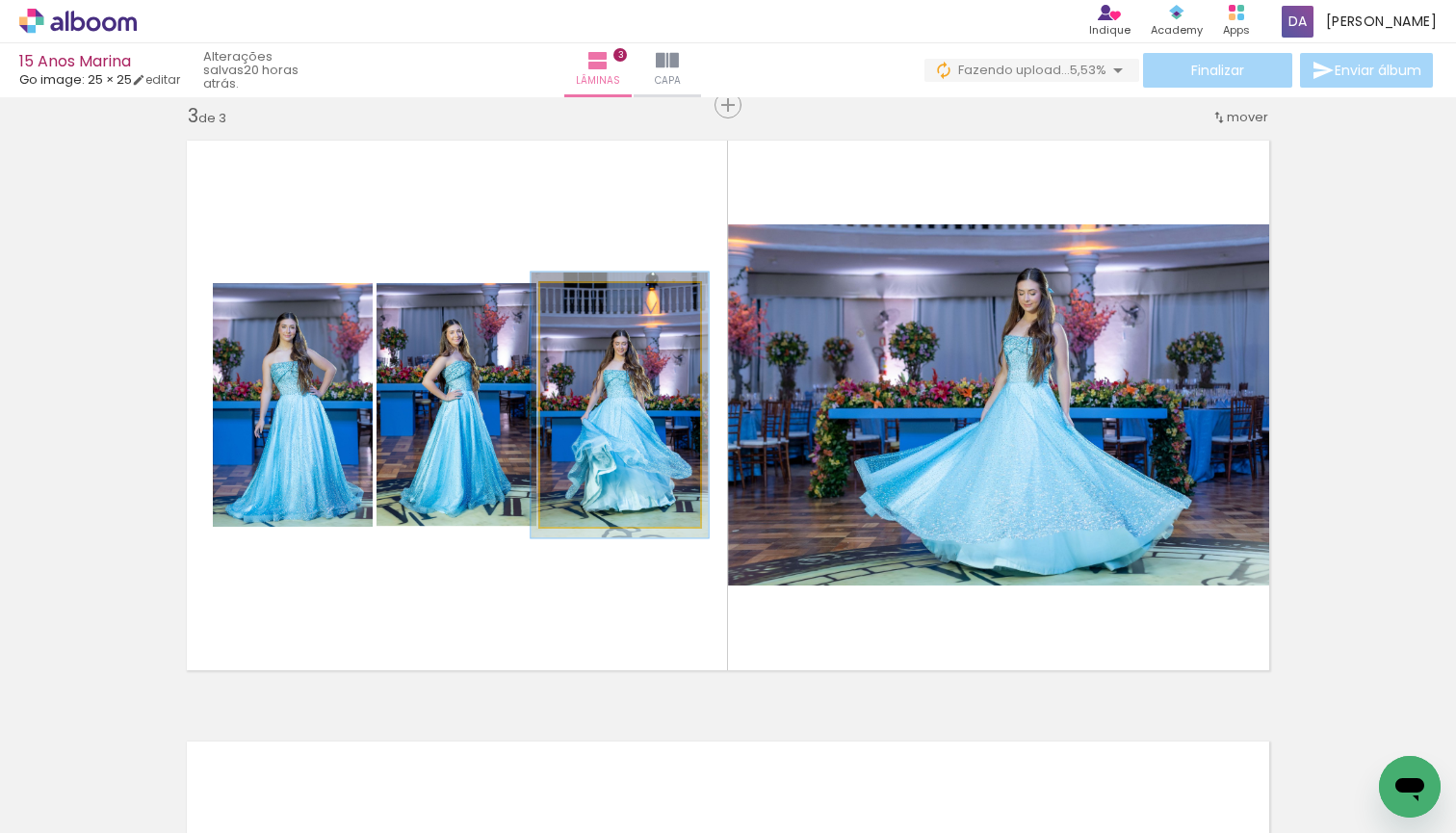click at bounding box center (591, 303) 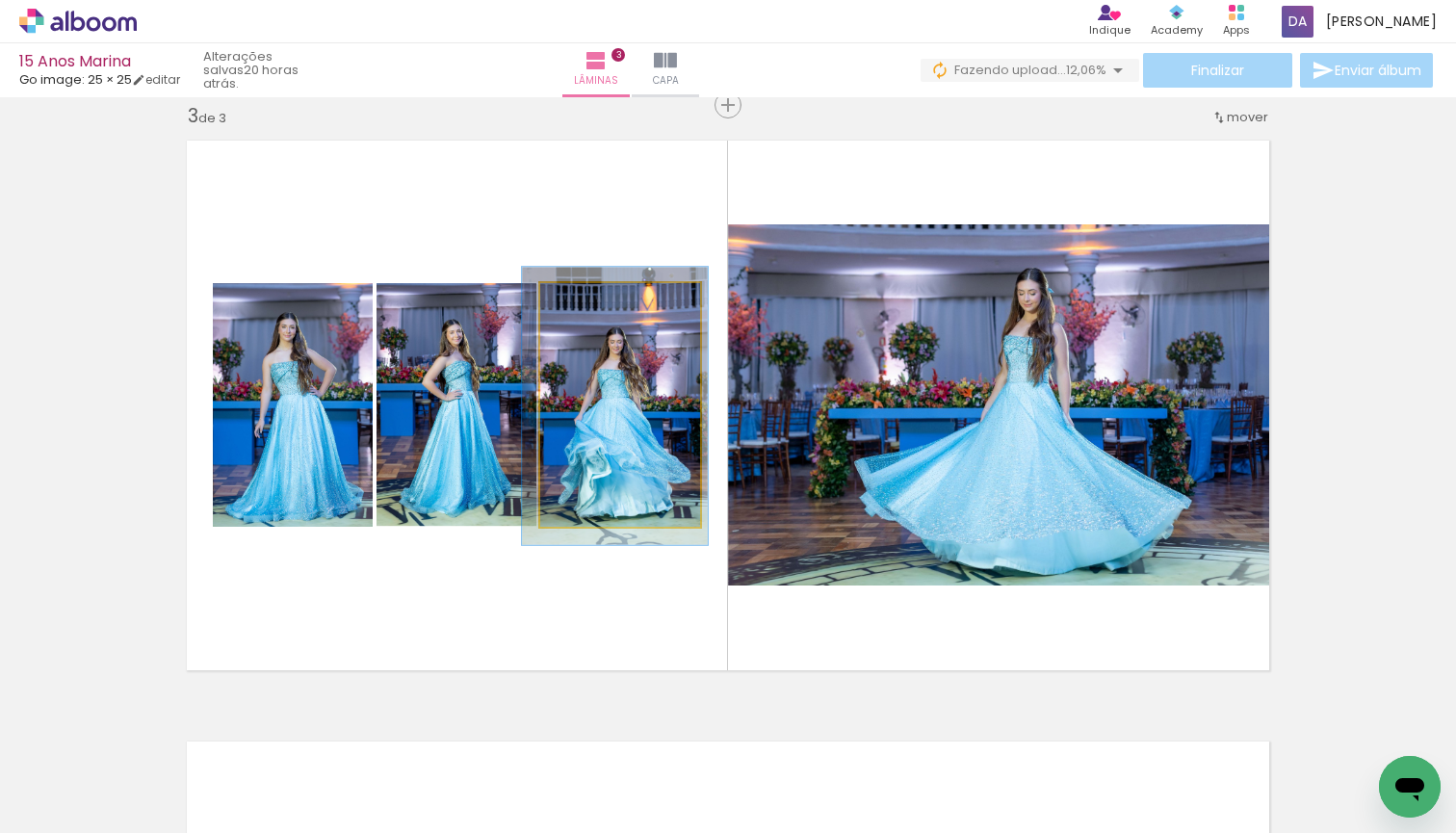 type on "114" 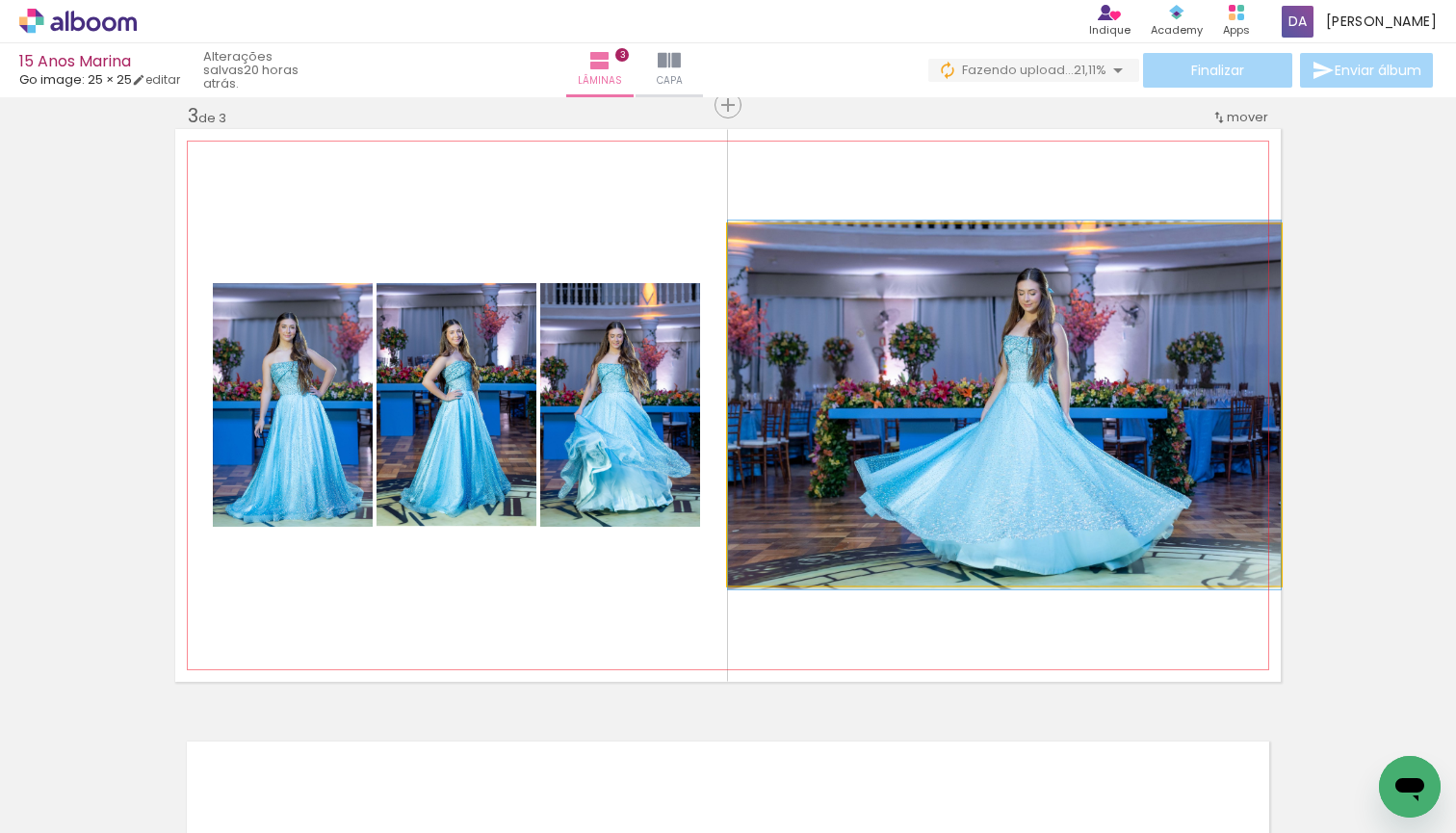 click 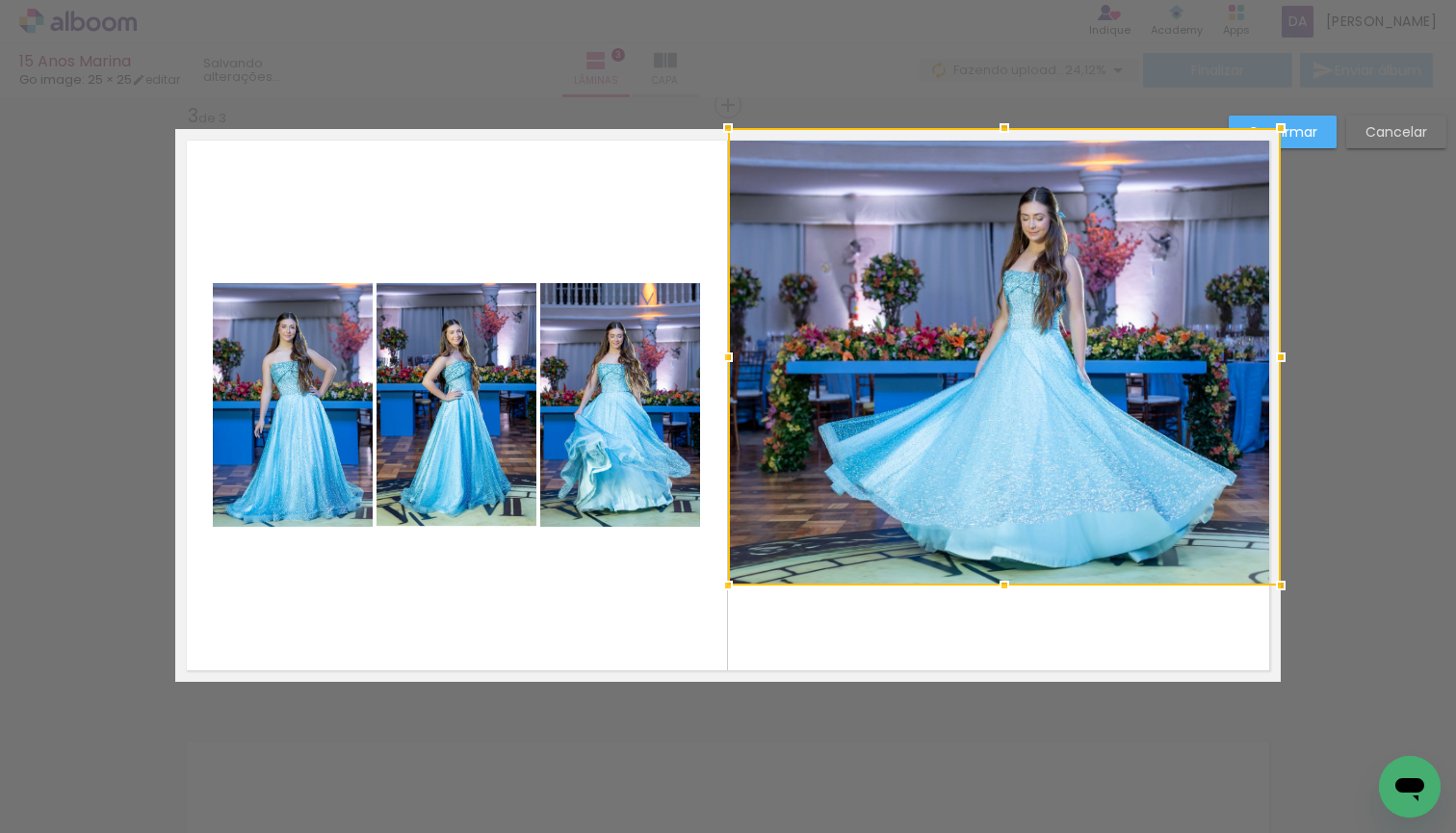 drag, startPoint x: 1009, startPoint y: 225, endPoint x: 1012, endPoint y: 138, distance: 87.05171 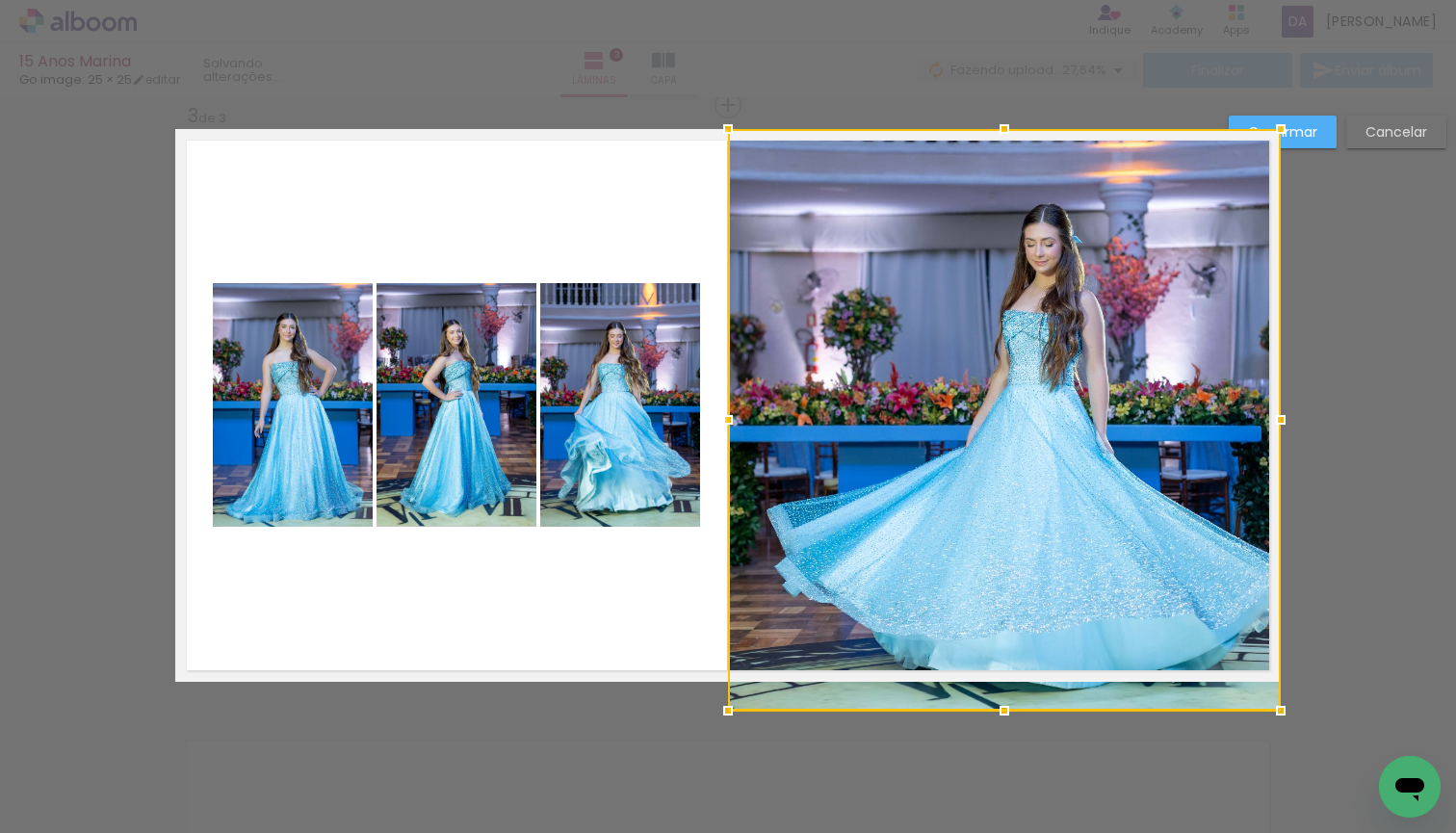 drag, startPoint x: 1003, startPoint y: 585, endPoint x: 1001, endPoint y: 604, distance: 19.10497 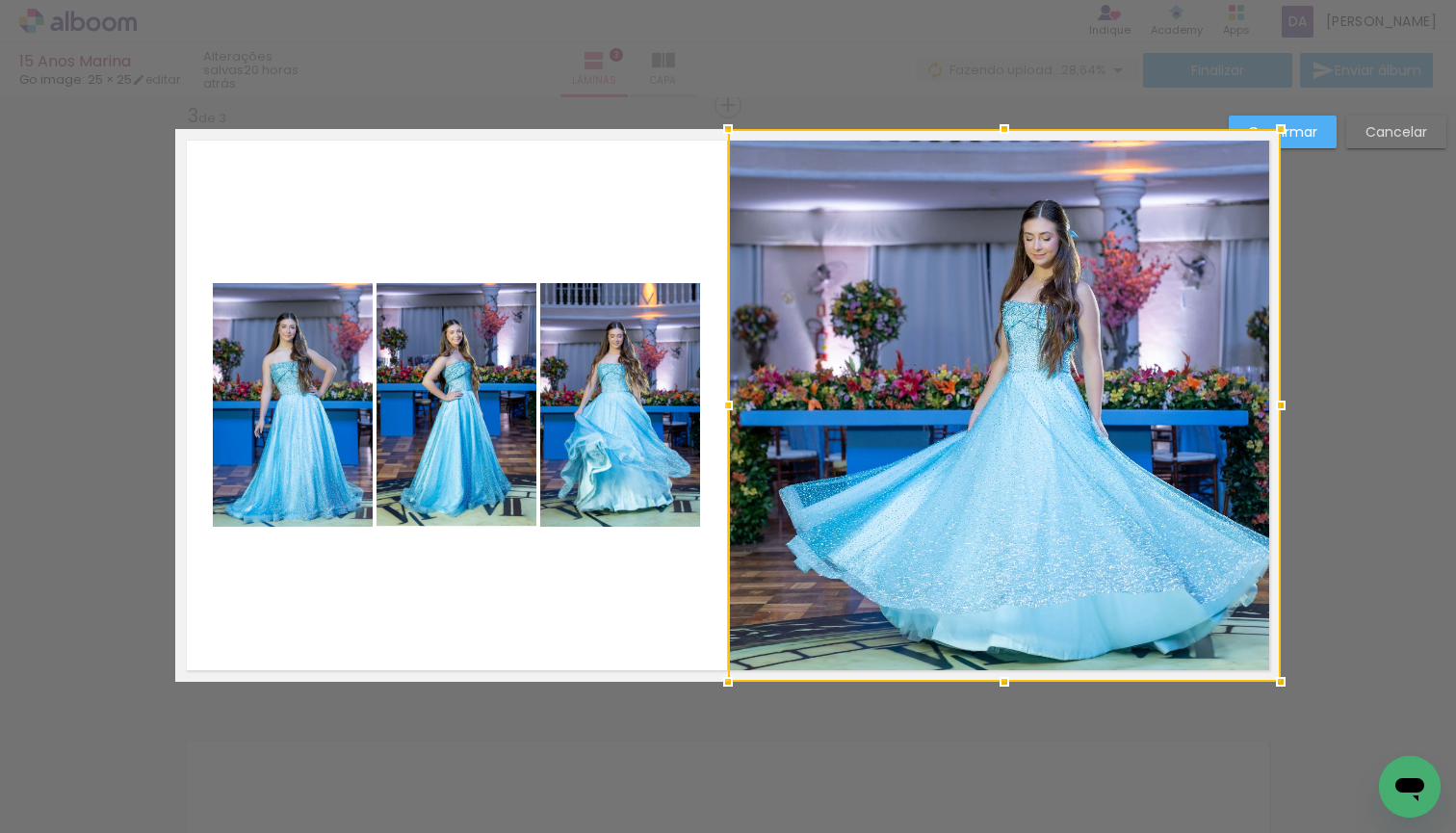 click at bounding box center (1004, 405) 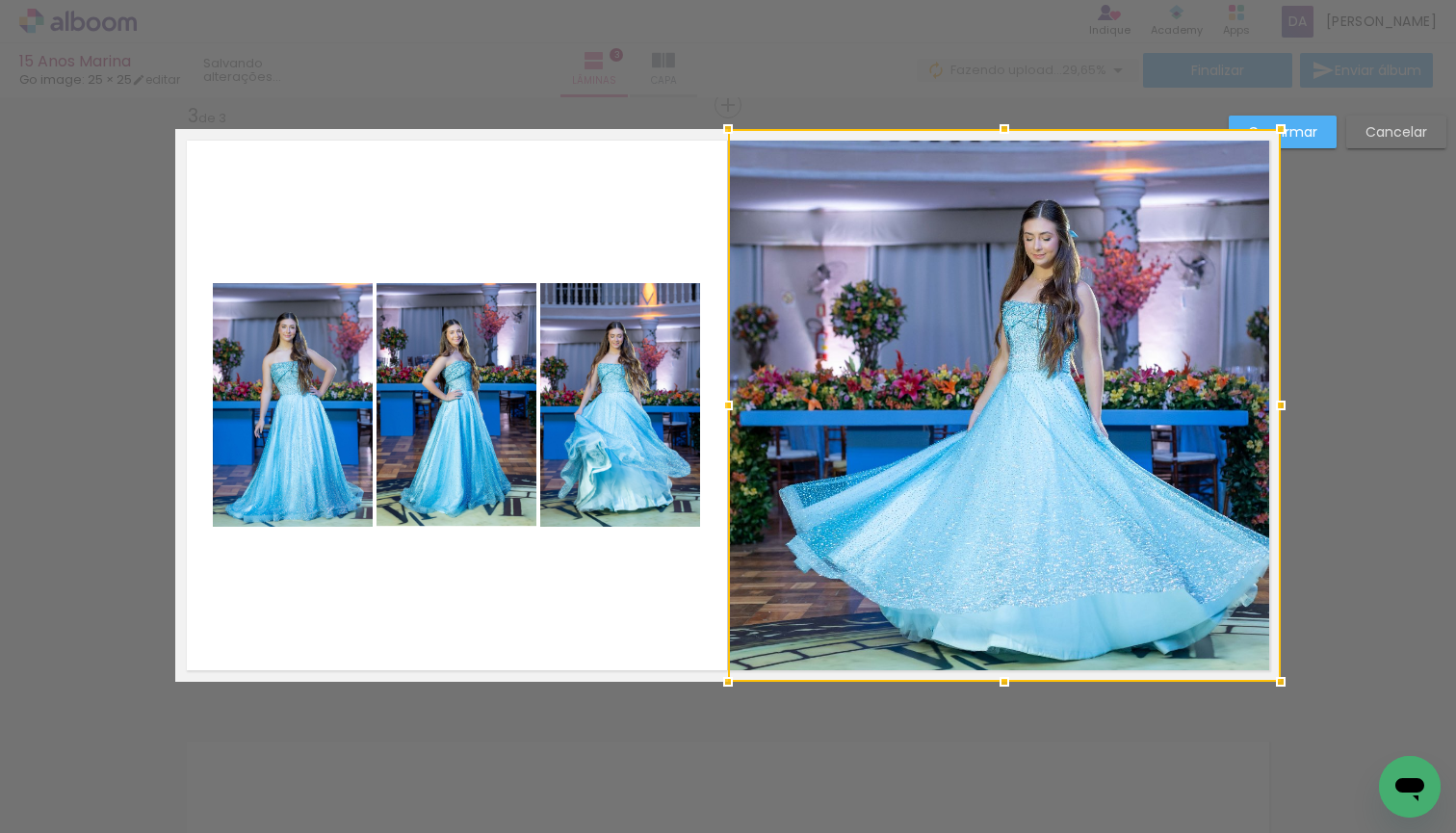 click at bounding box center [1004, 405] 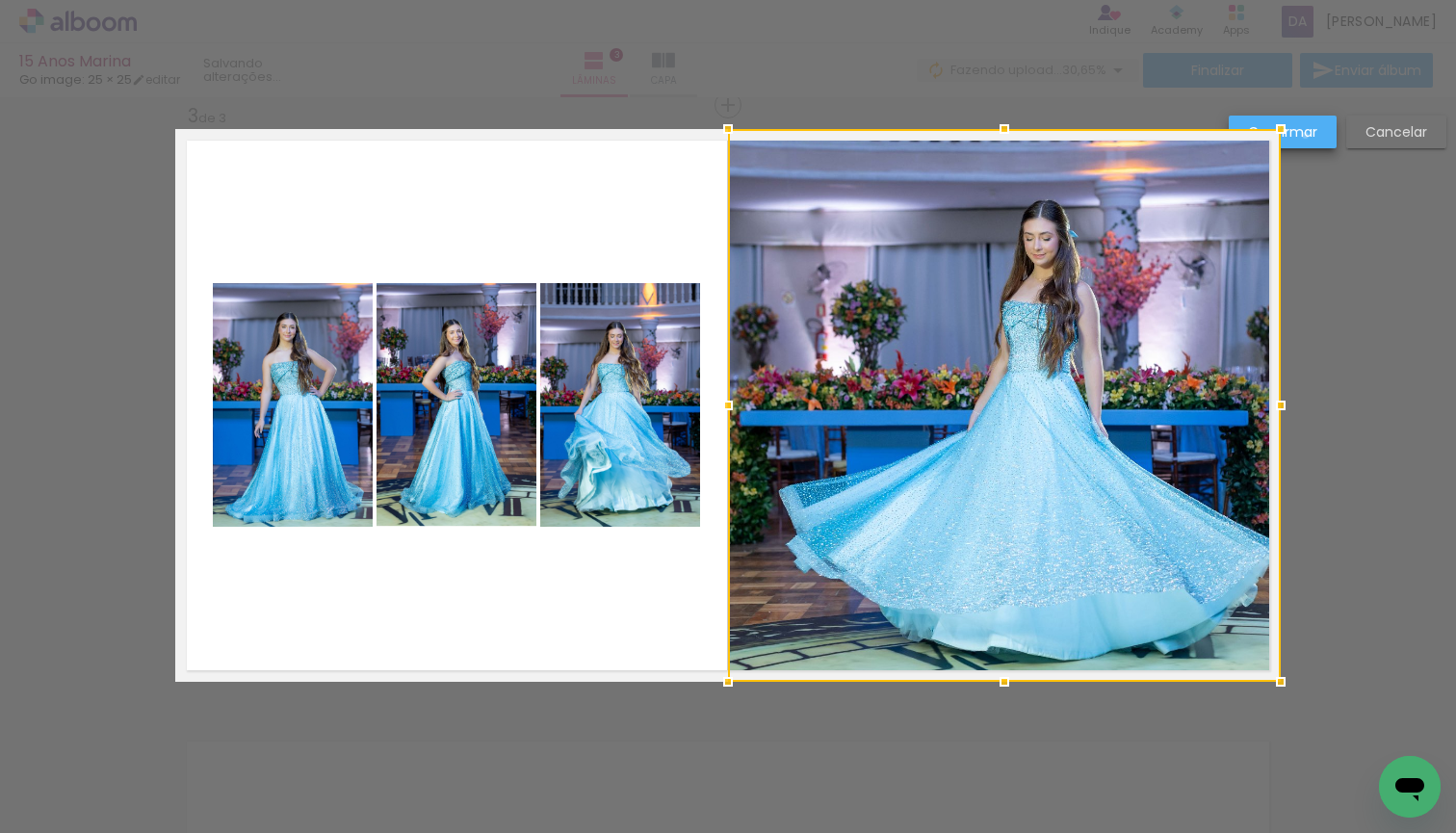 click on "Confirmar" at bounding box center (0, 0) 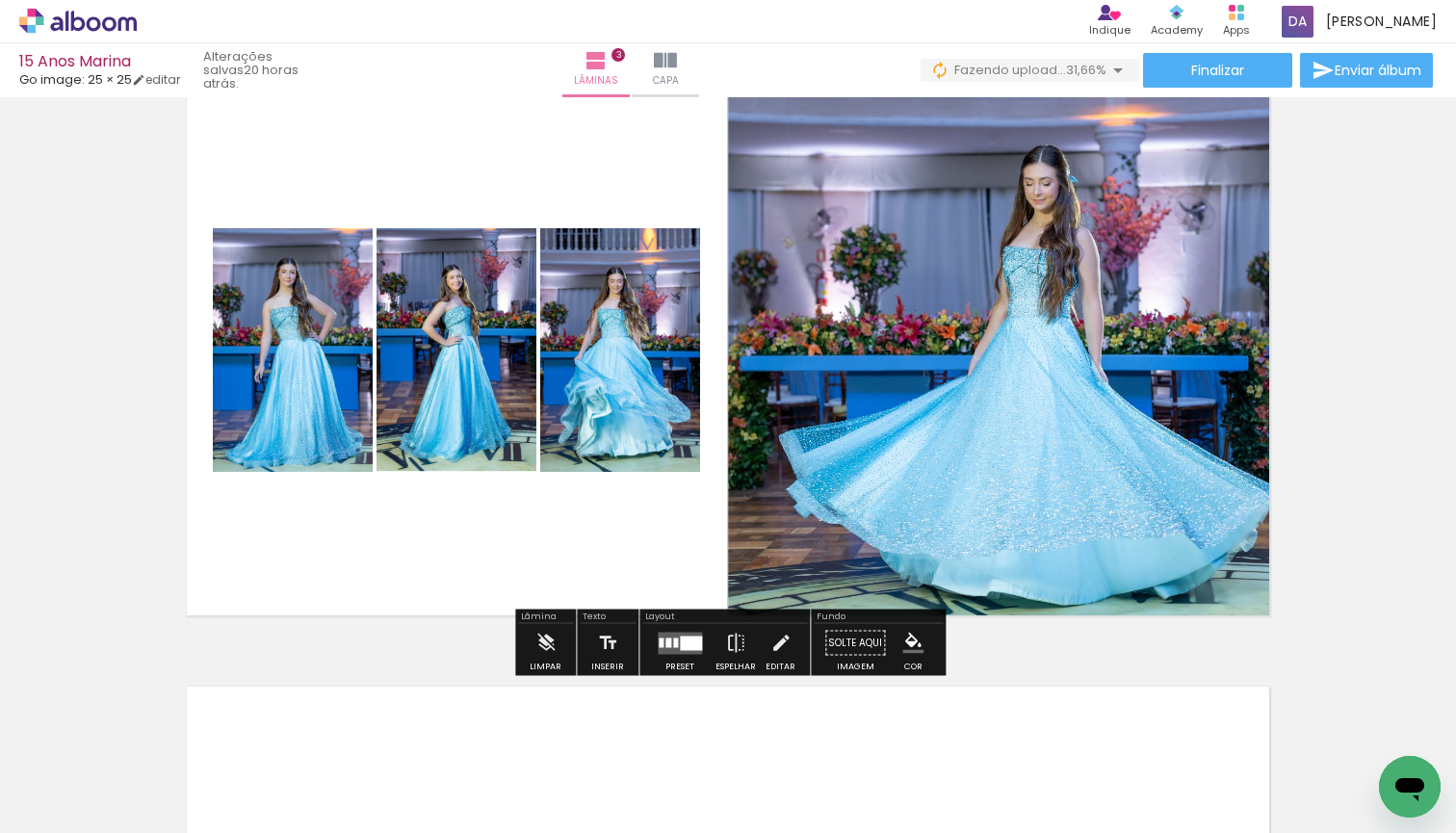 scroll, scrollTop: 1282, scrollLeft: 0, axis: vertical 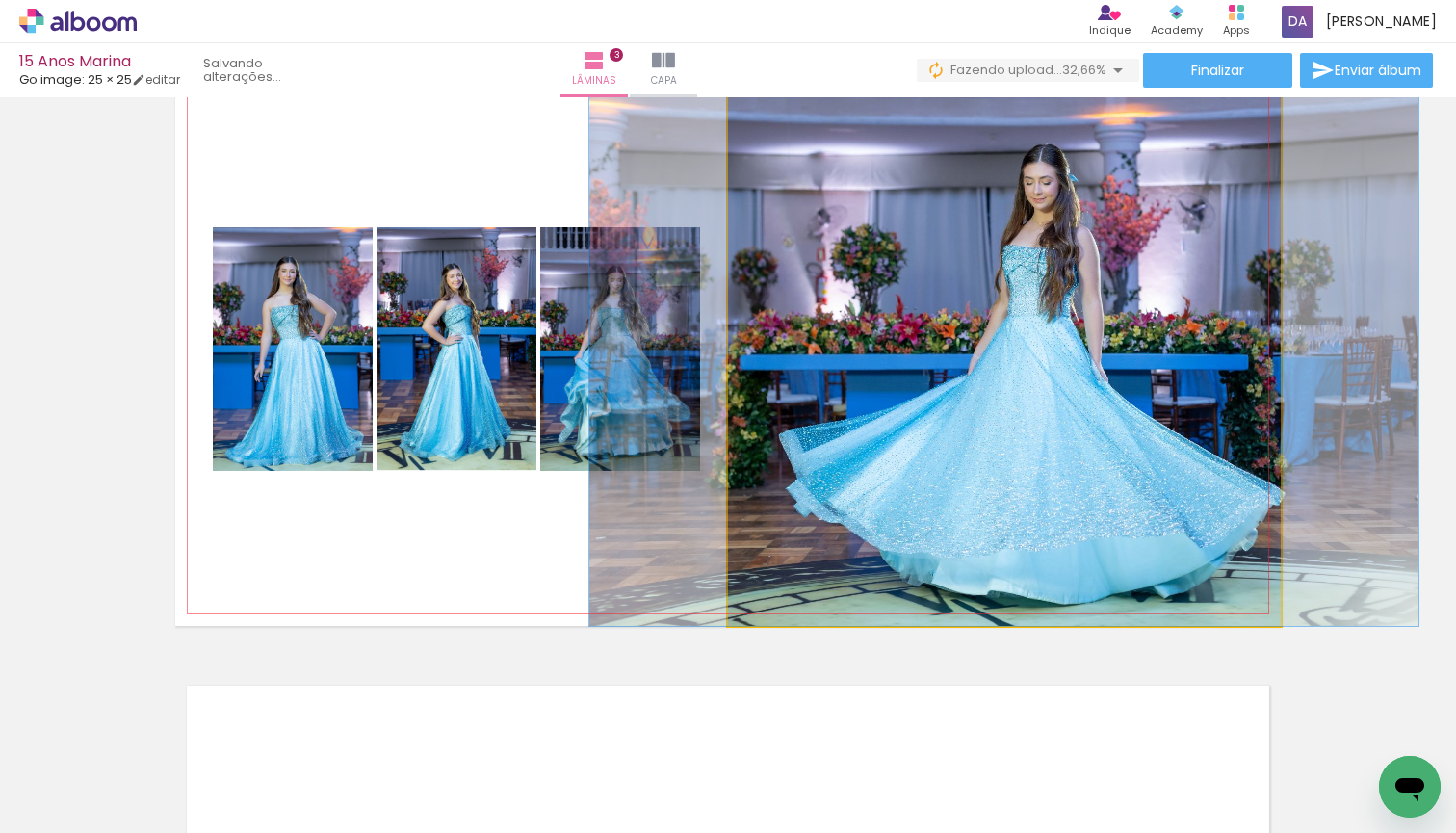 click 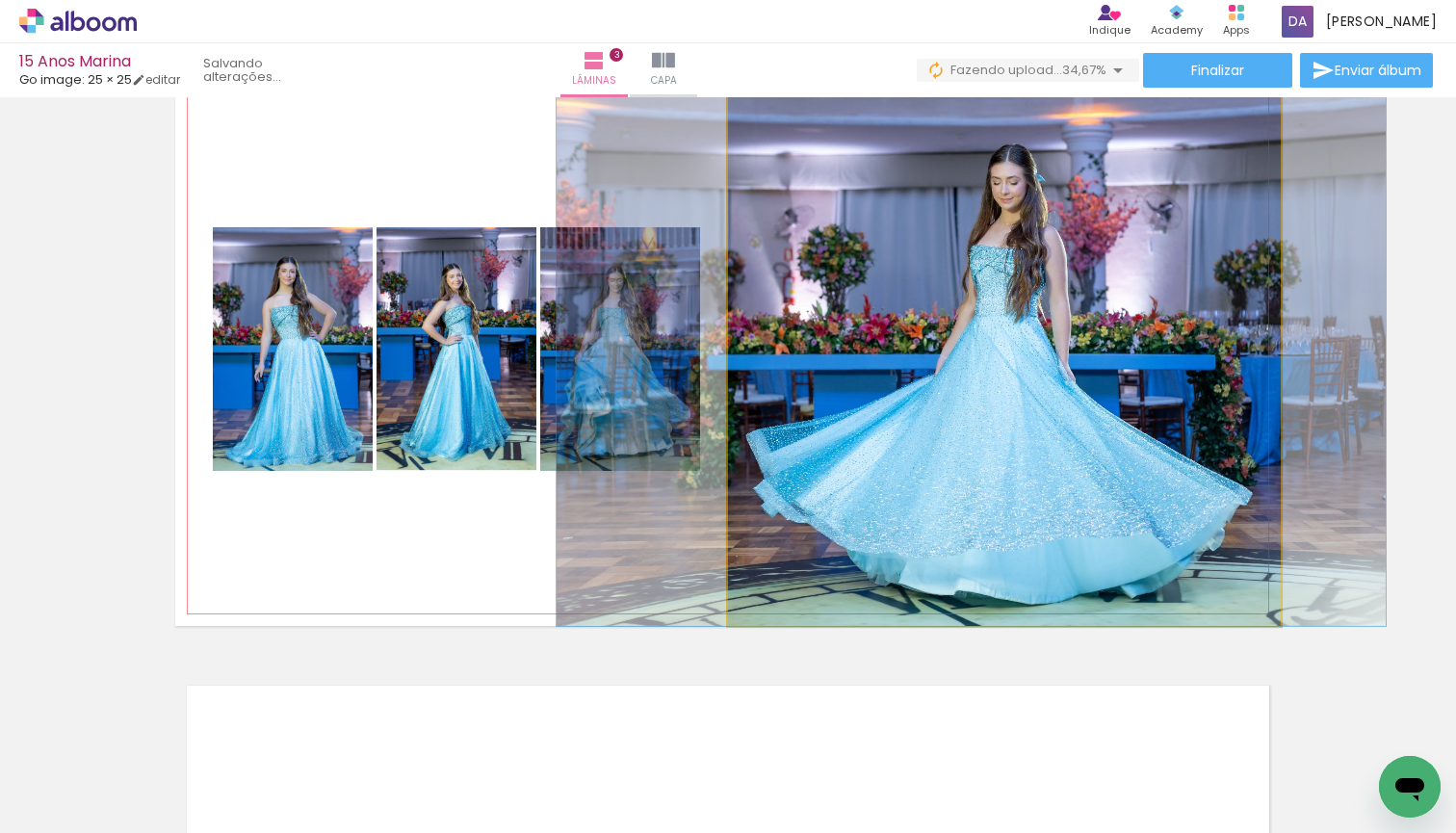drag, startPoint x: 1113, startPoint y: 411, endPoint x: 1080, endPoint y: 411, distance: 33 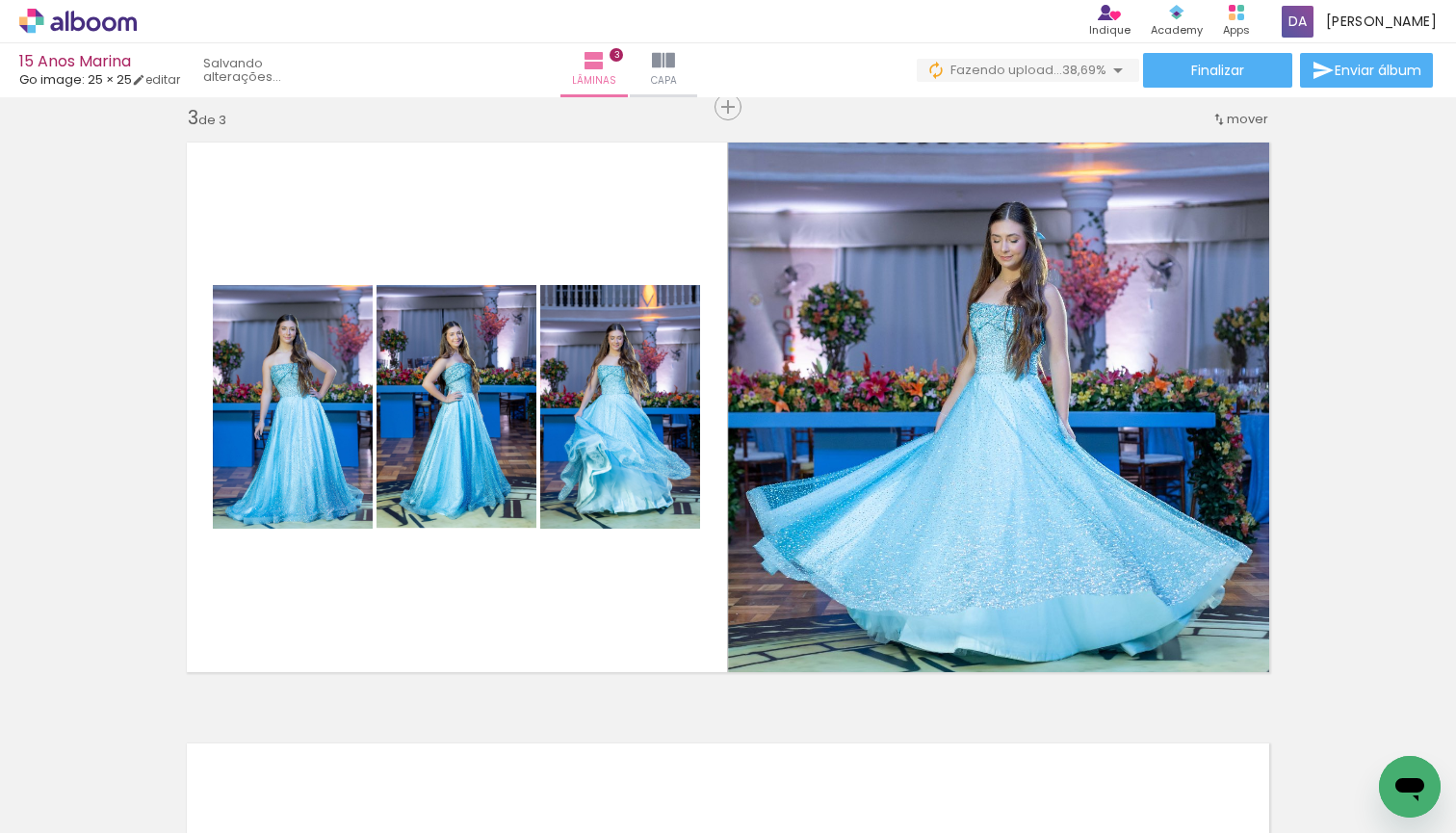 scroll, scrollTop: 1248, scrollLeft: 0, axis: vertical 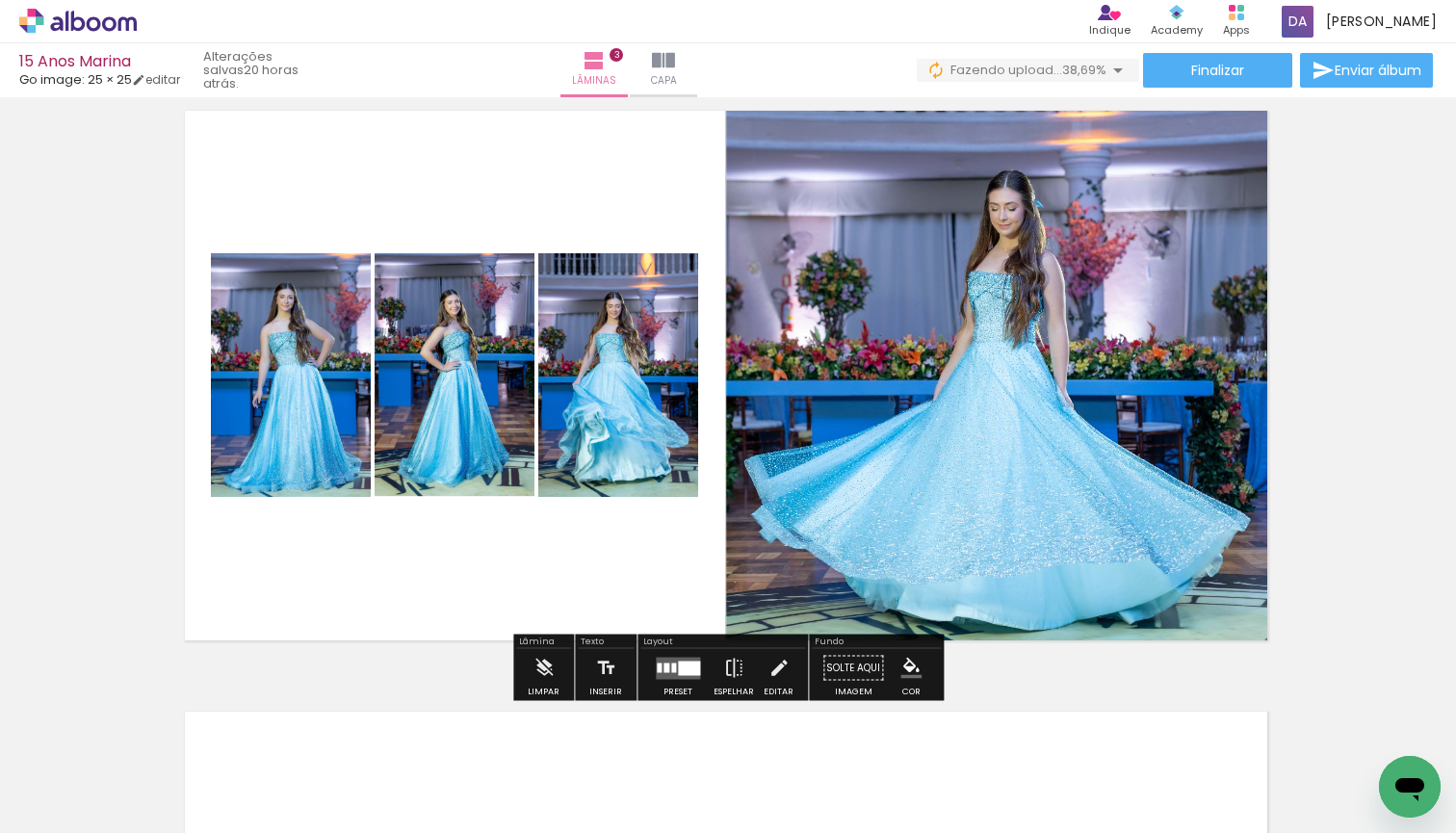 click 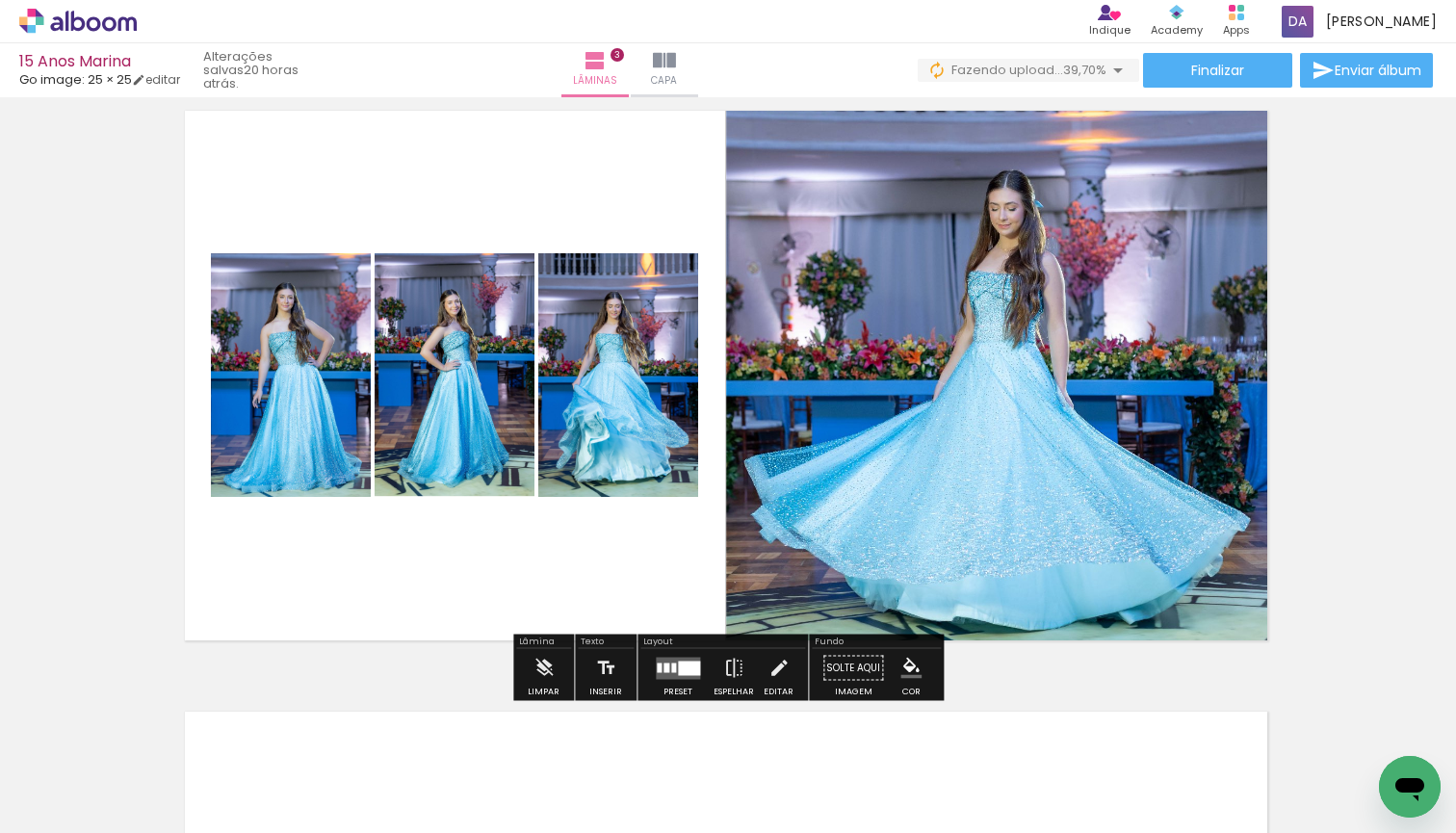 click 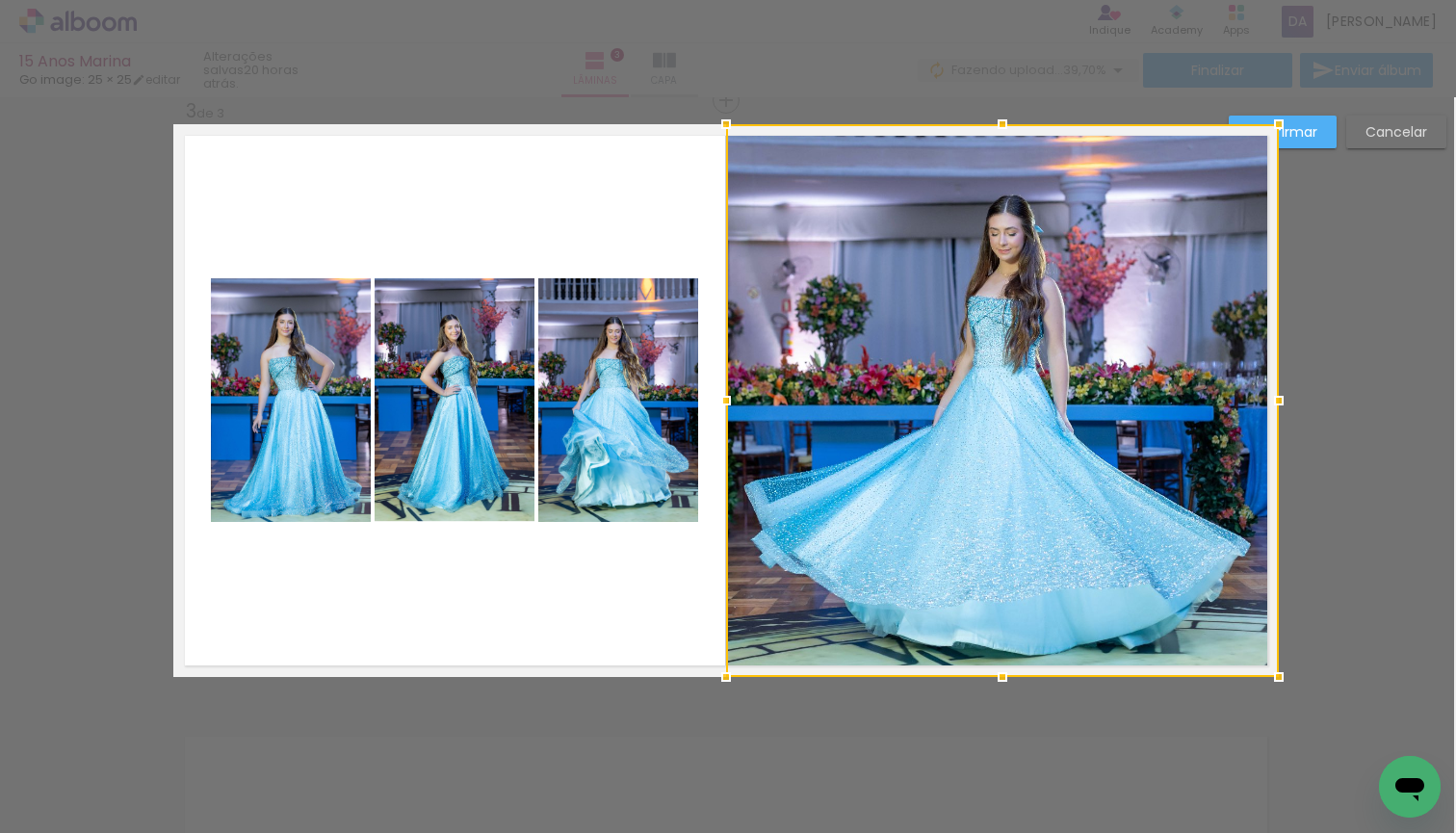 scroll, scrollTop: 1226, scrollLeft: 2, axis: both 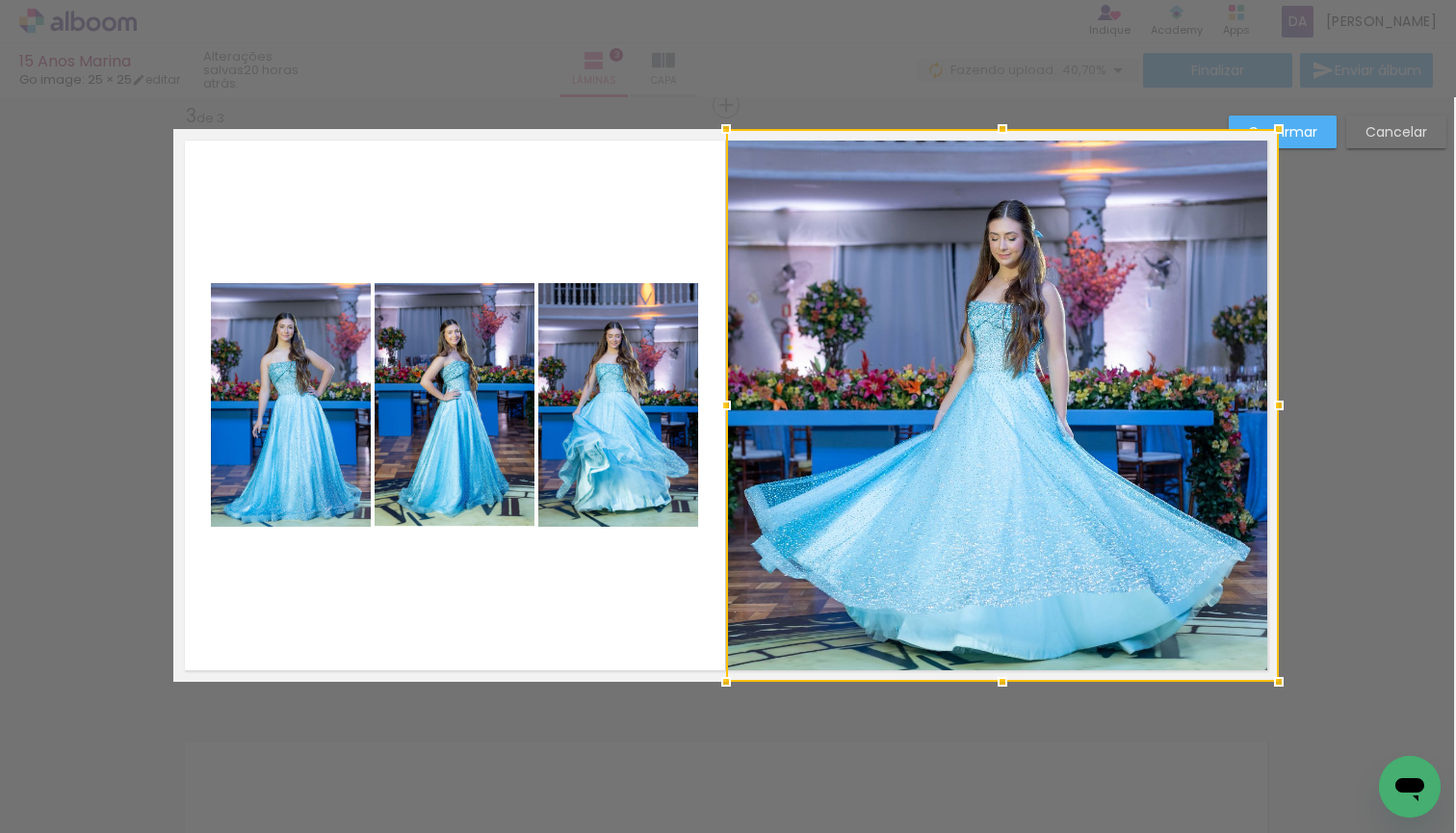 click on "Confirmar" at bounding box center [0, 0] 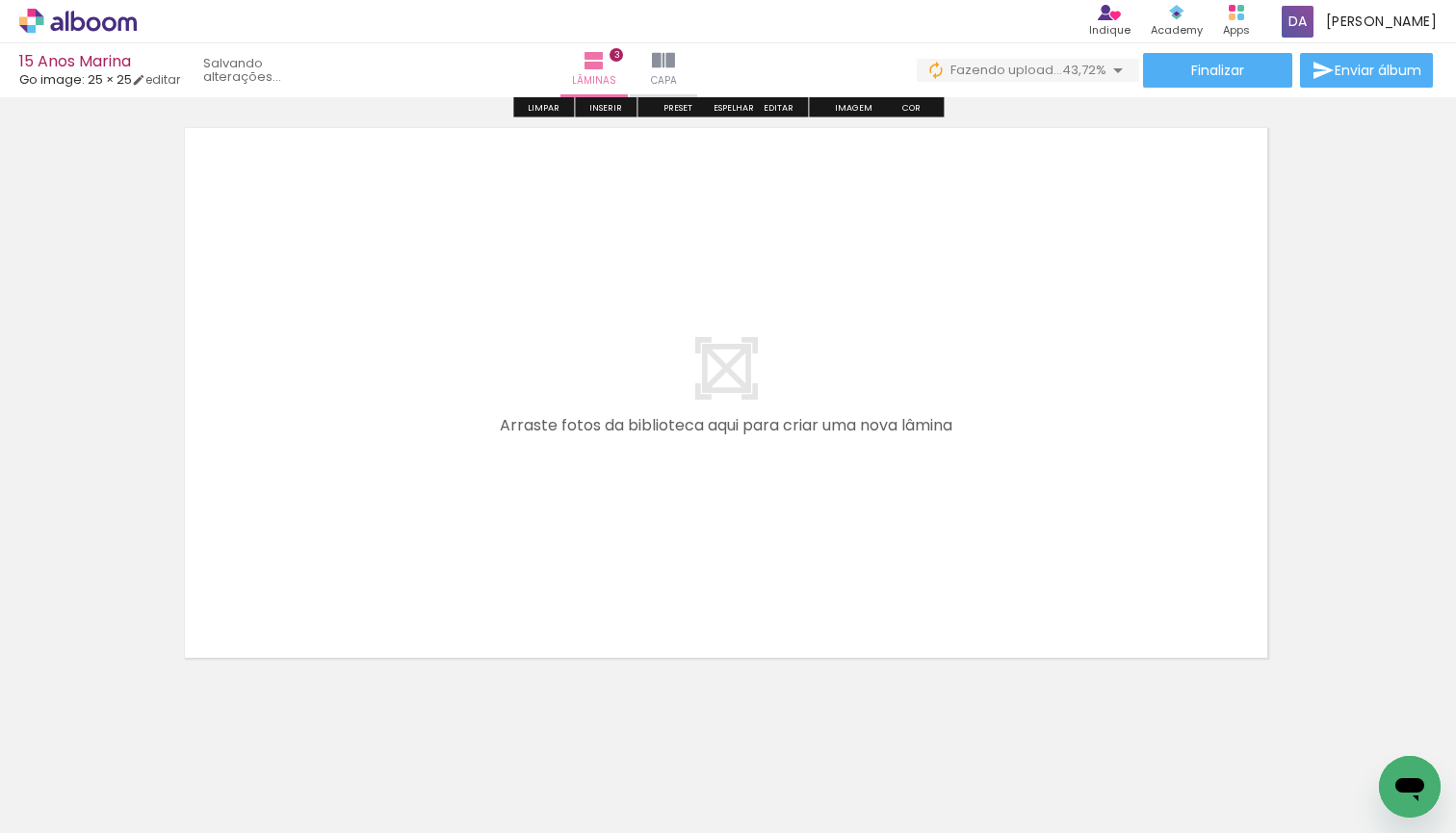 scroll, scrollTop: 1848, scrollLeft: 2, axis: both 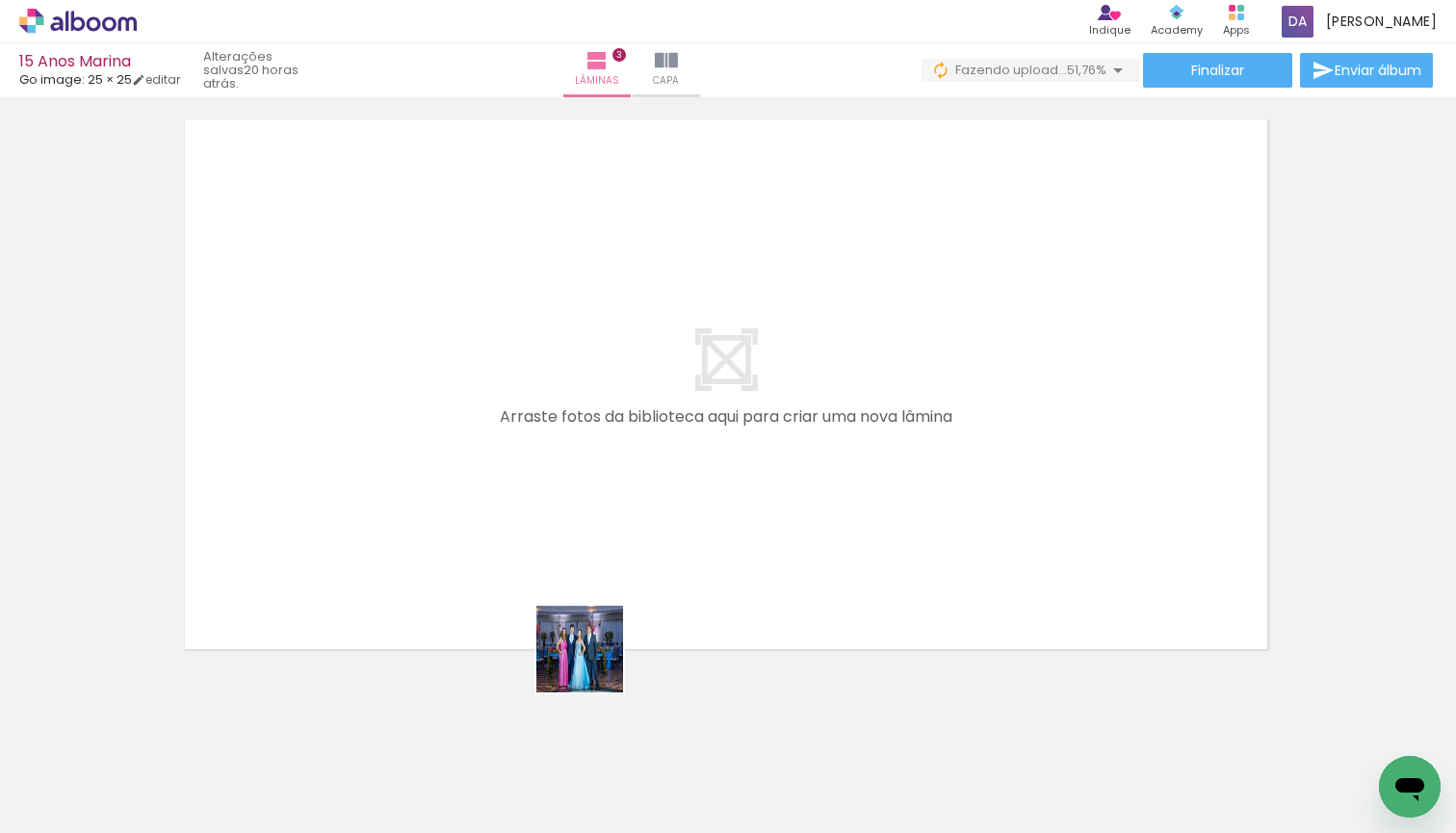drag, startPoint x: 595, startPoint y: 772, endPoint x: 609, endPoint y: 541, distance: 231.42385 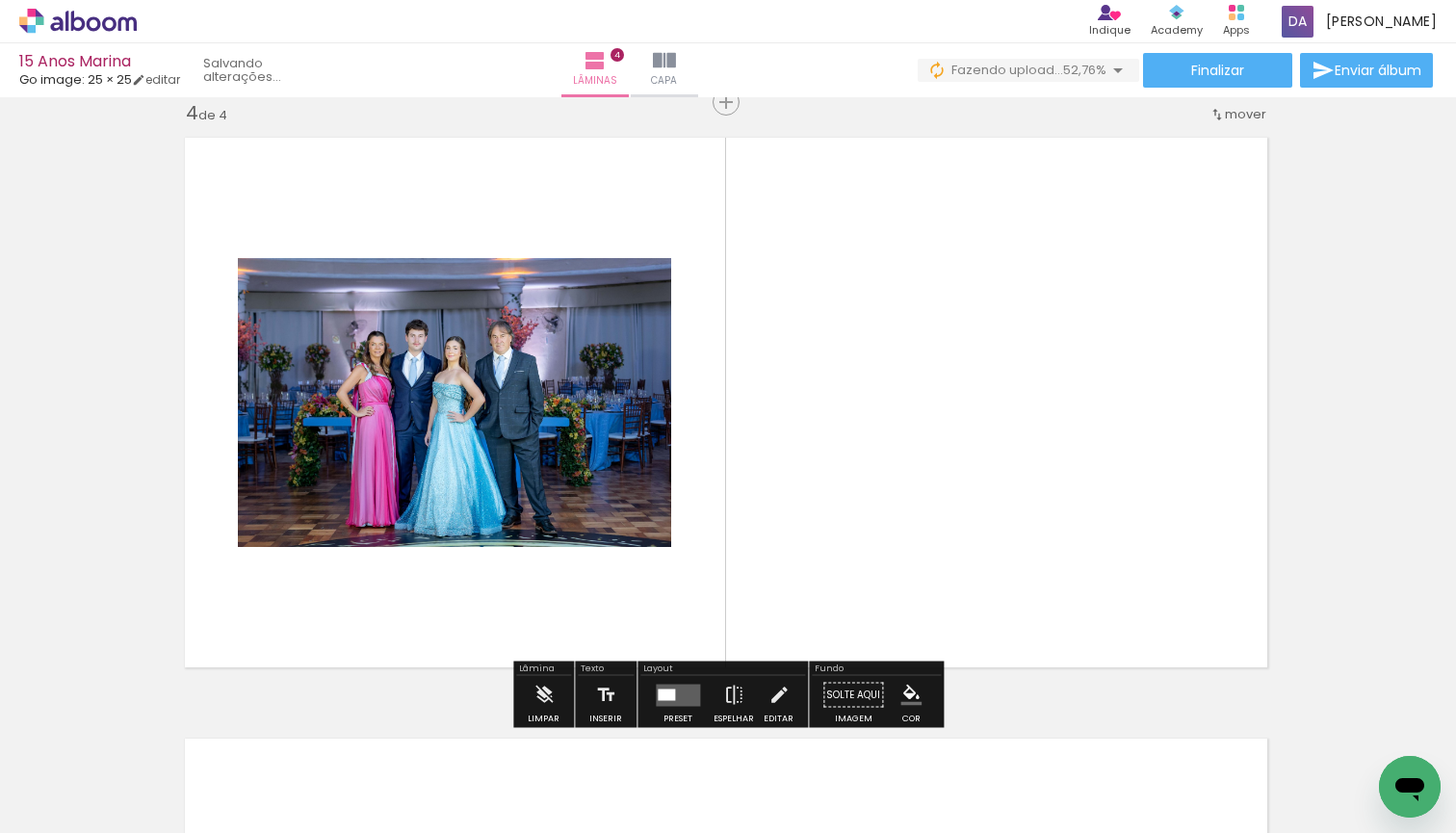 scroll, scrollTop: 1827, scrollLeft: 2, axis: both 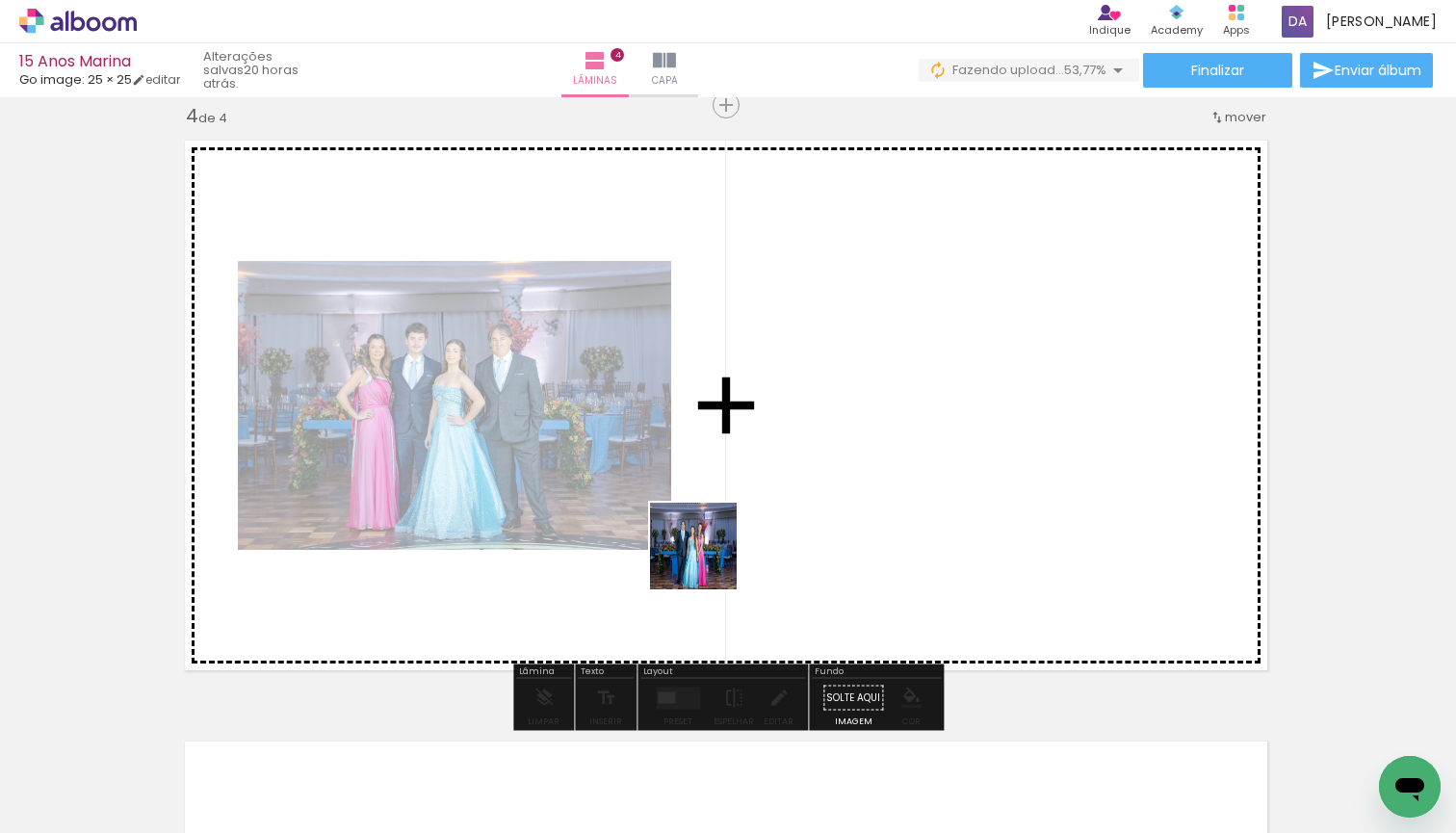 drag, startPoint x: 691, startPoint y: 772, endPoint x: 708, endPoint y: 560, distance: 212.68051 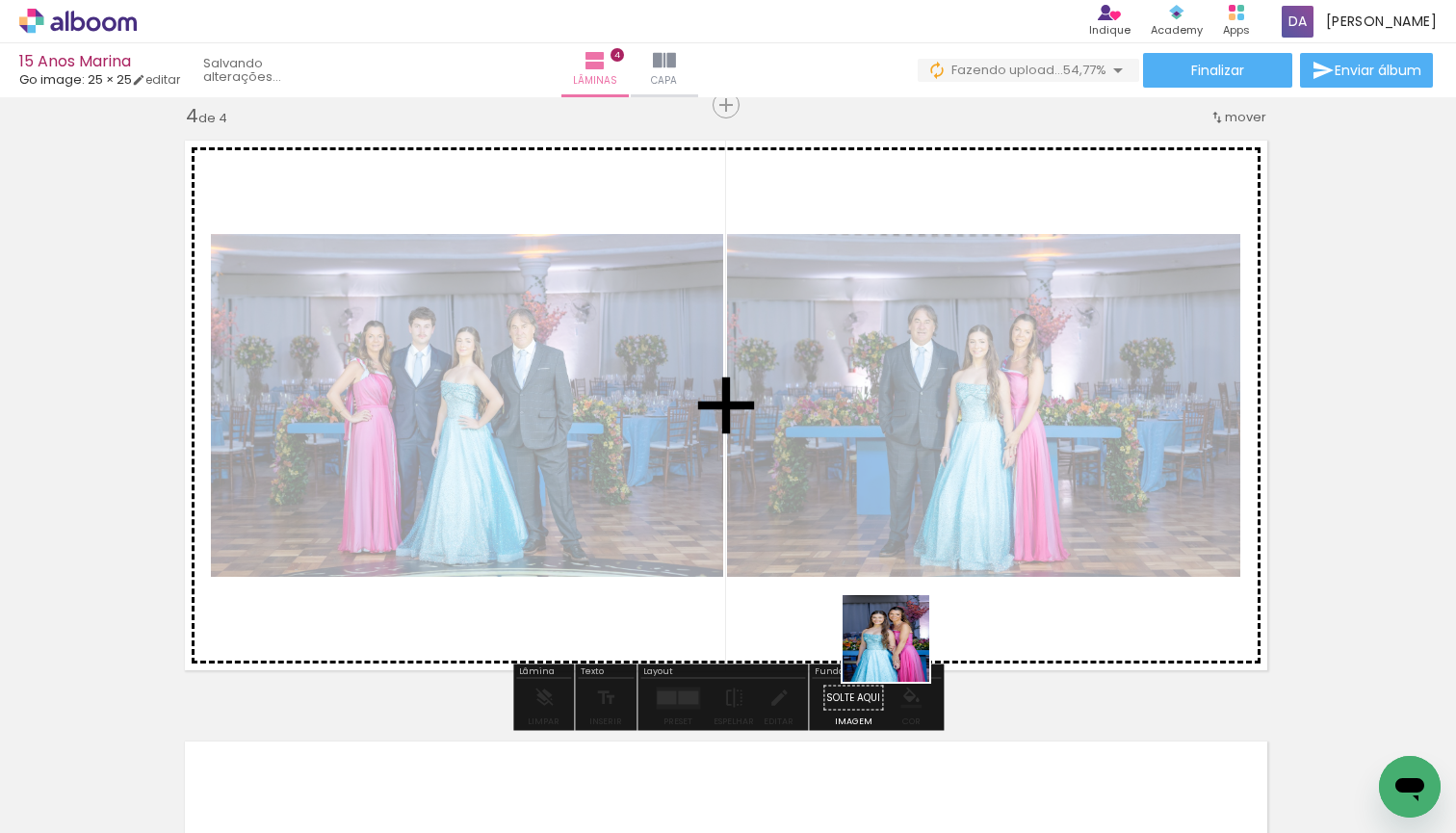drag, startPoint x: 915, startPoint y: 779, endPoint x: 897, endPoint y: 578, distance: 201.80436 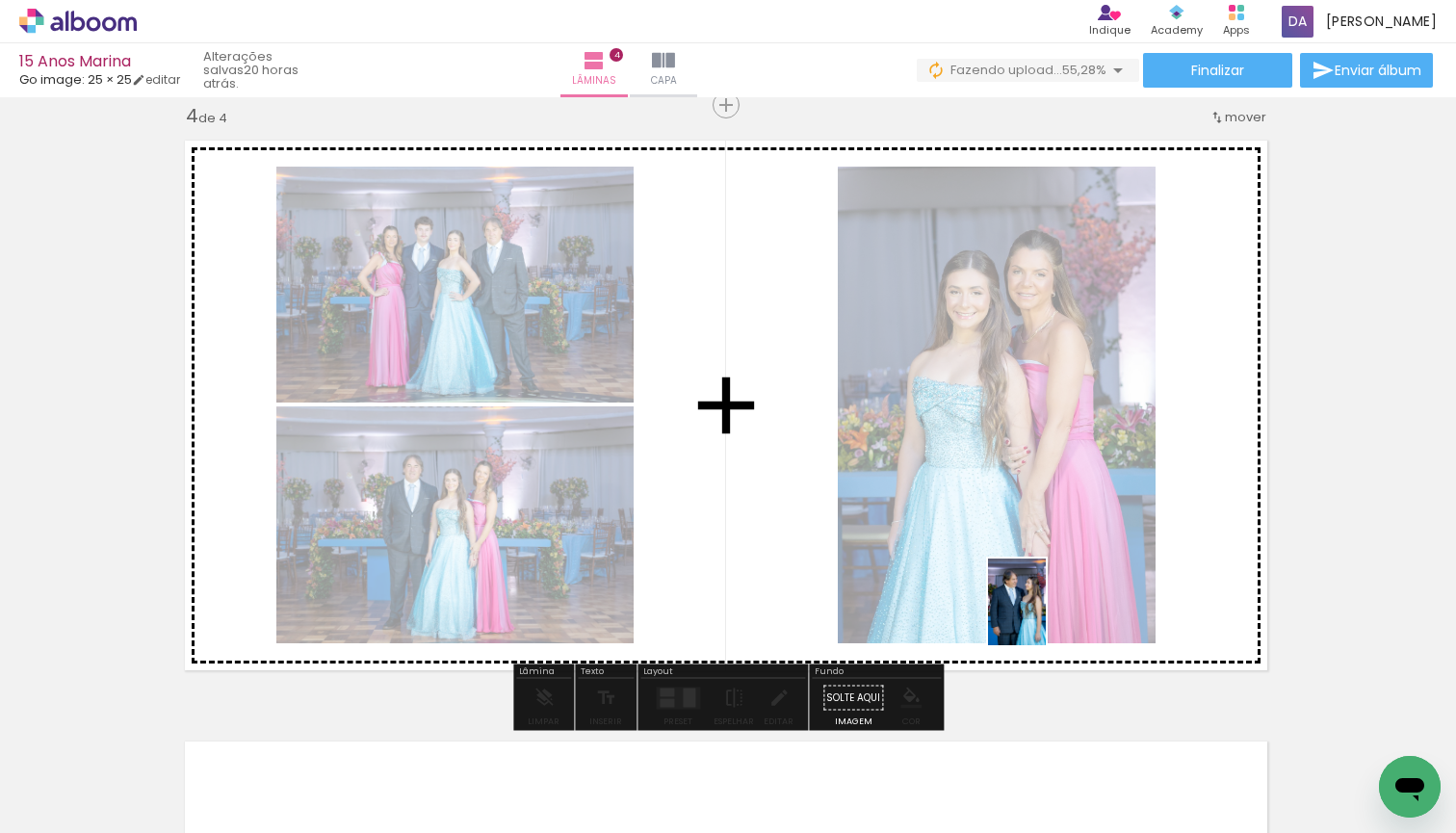 drag, startPoint x: 1121, startPoint y: 778, endPoint x: 1046, endPoint y: 616, distance: 178.51891 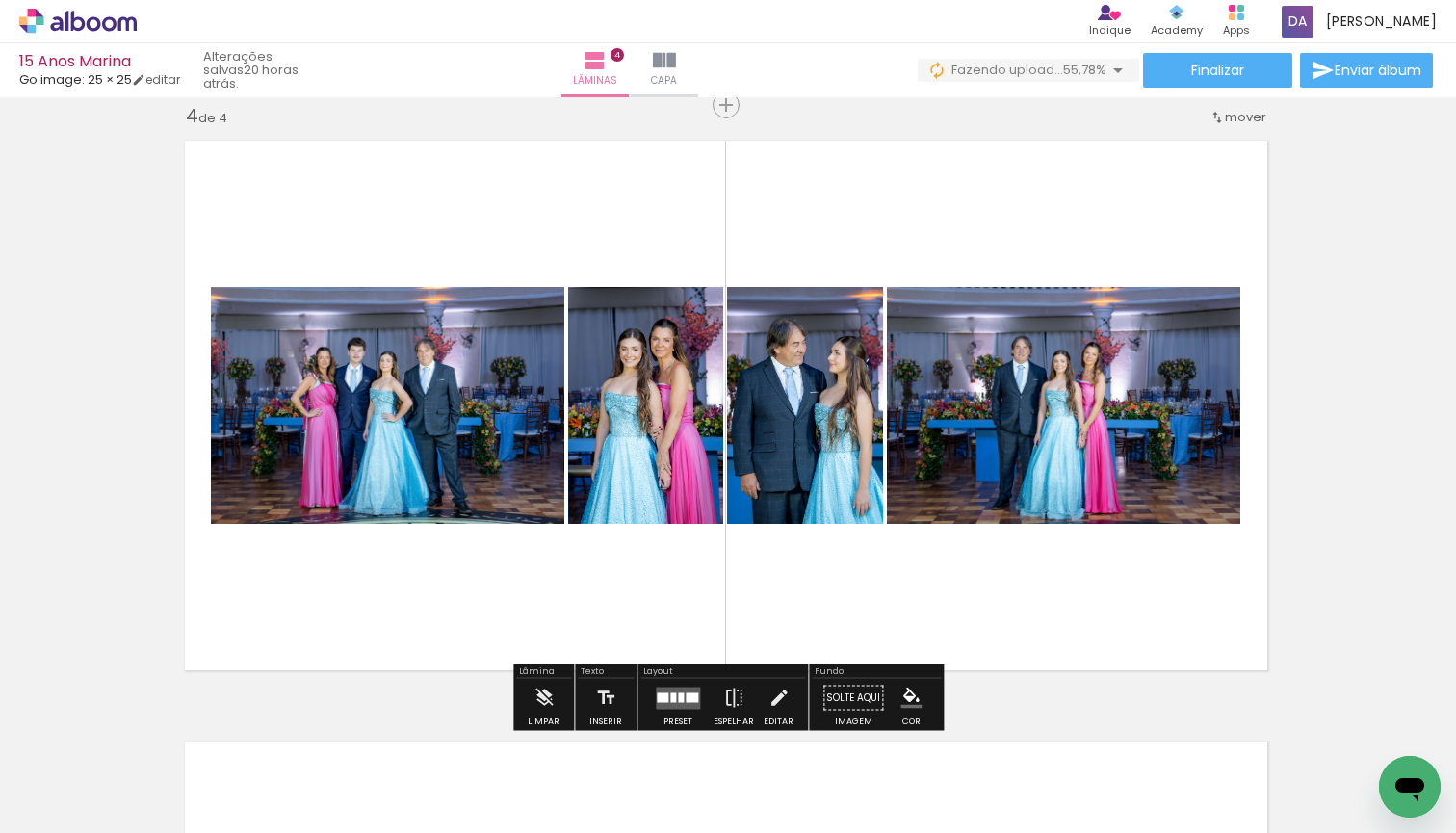 scroll, scrollTop: 0, scrollLeft: 3071, axis: horizontal 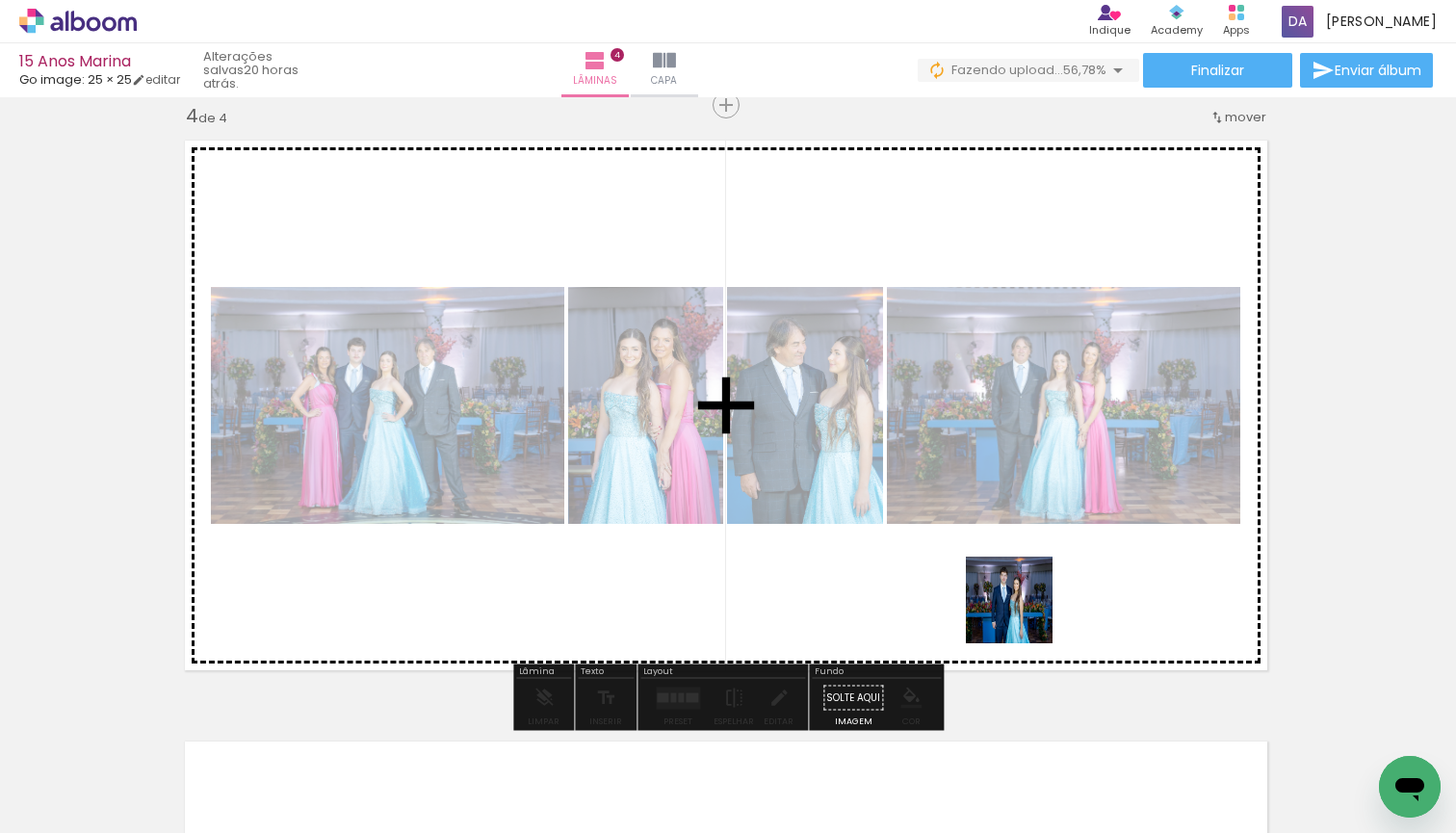 drag, startPoint x: 1124, startPoint y: 784, endPoint x: 1017, endPoint y: 606, distance: 207.68486 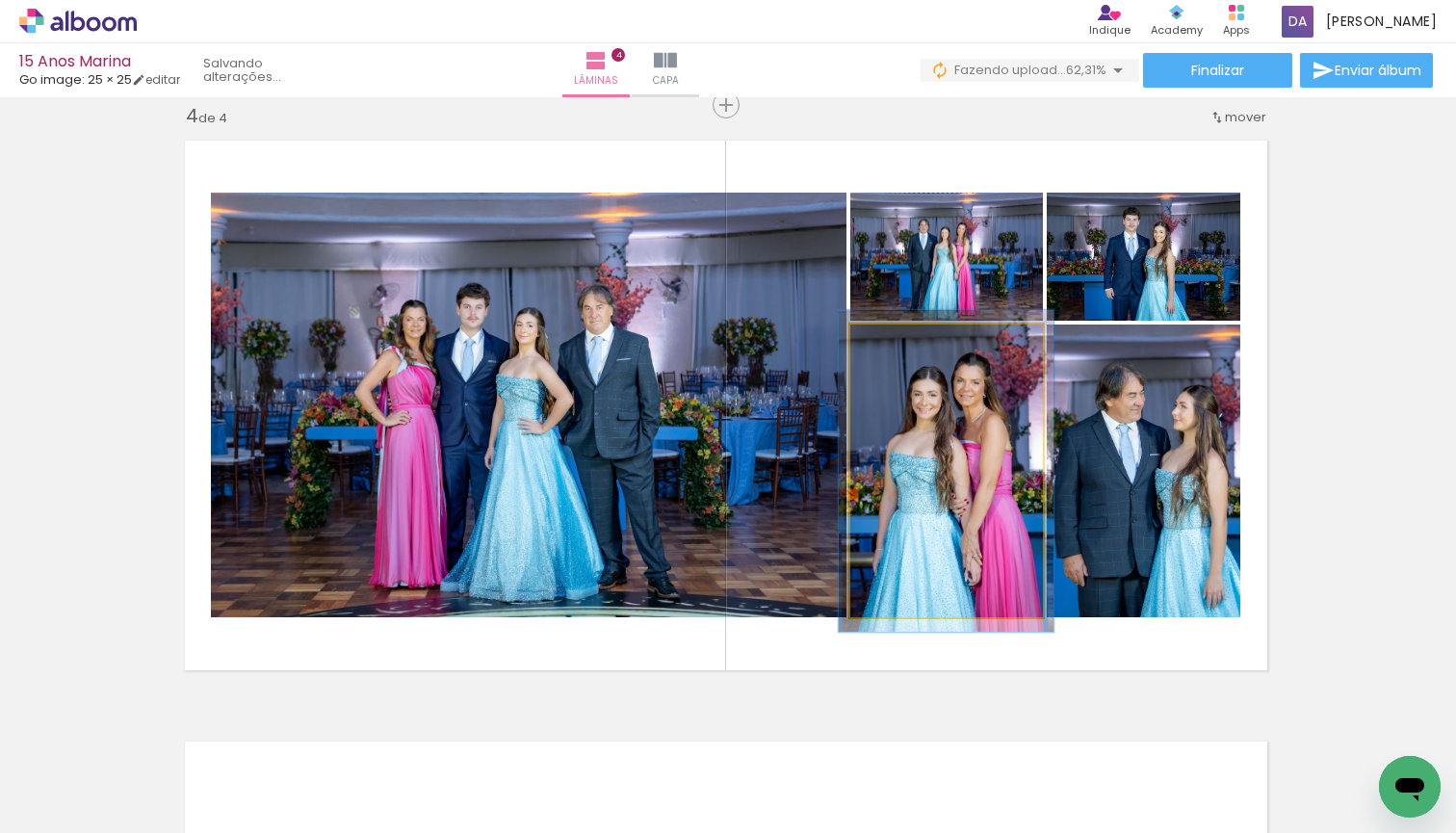type on "110" 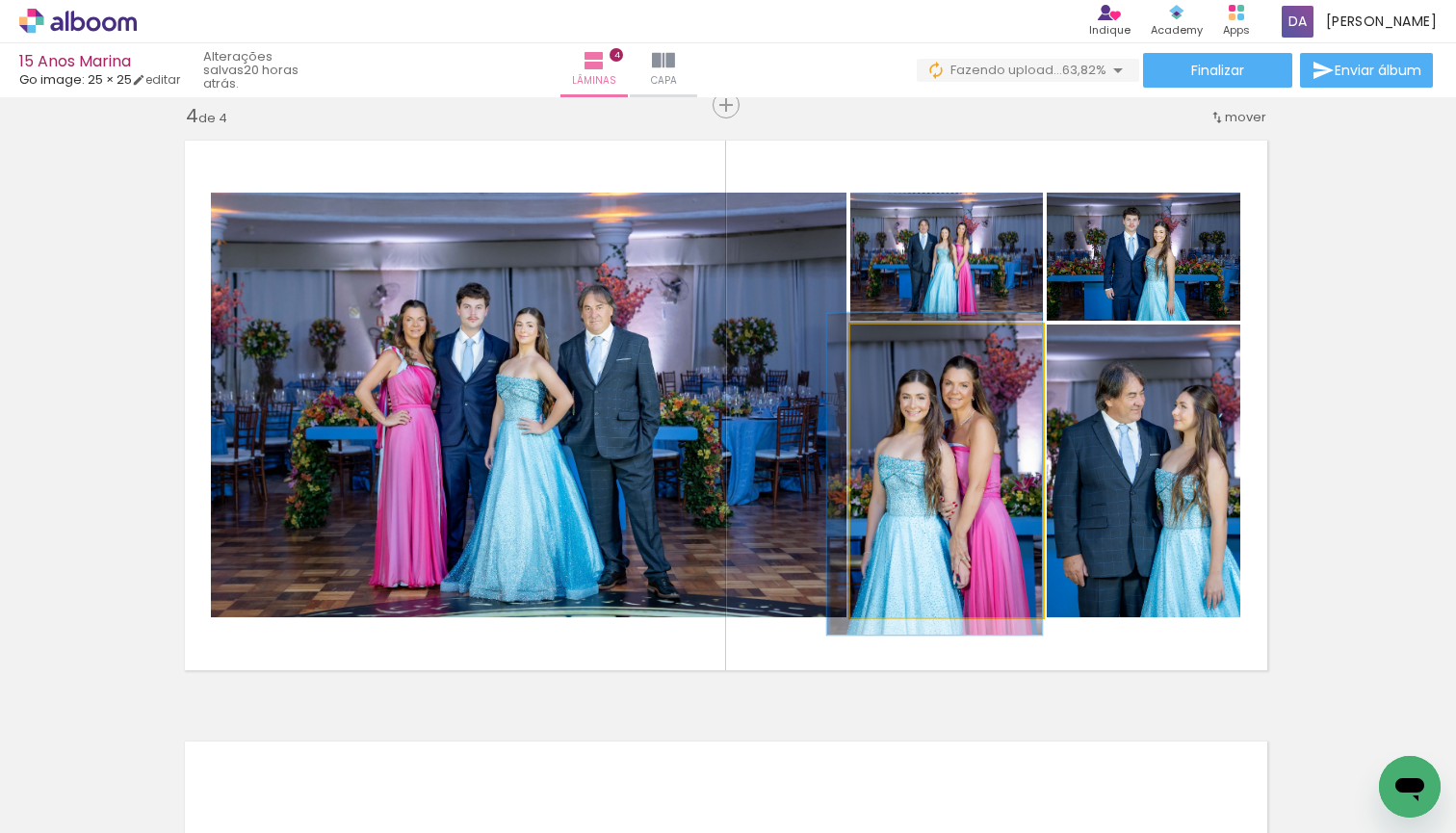 drag, startPoint x: 973, startPoint y: 444, endPoint x: 960, endPoint y: 447, distance: 13.341664 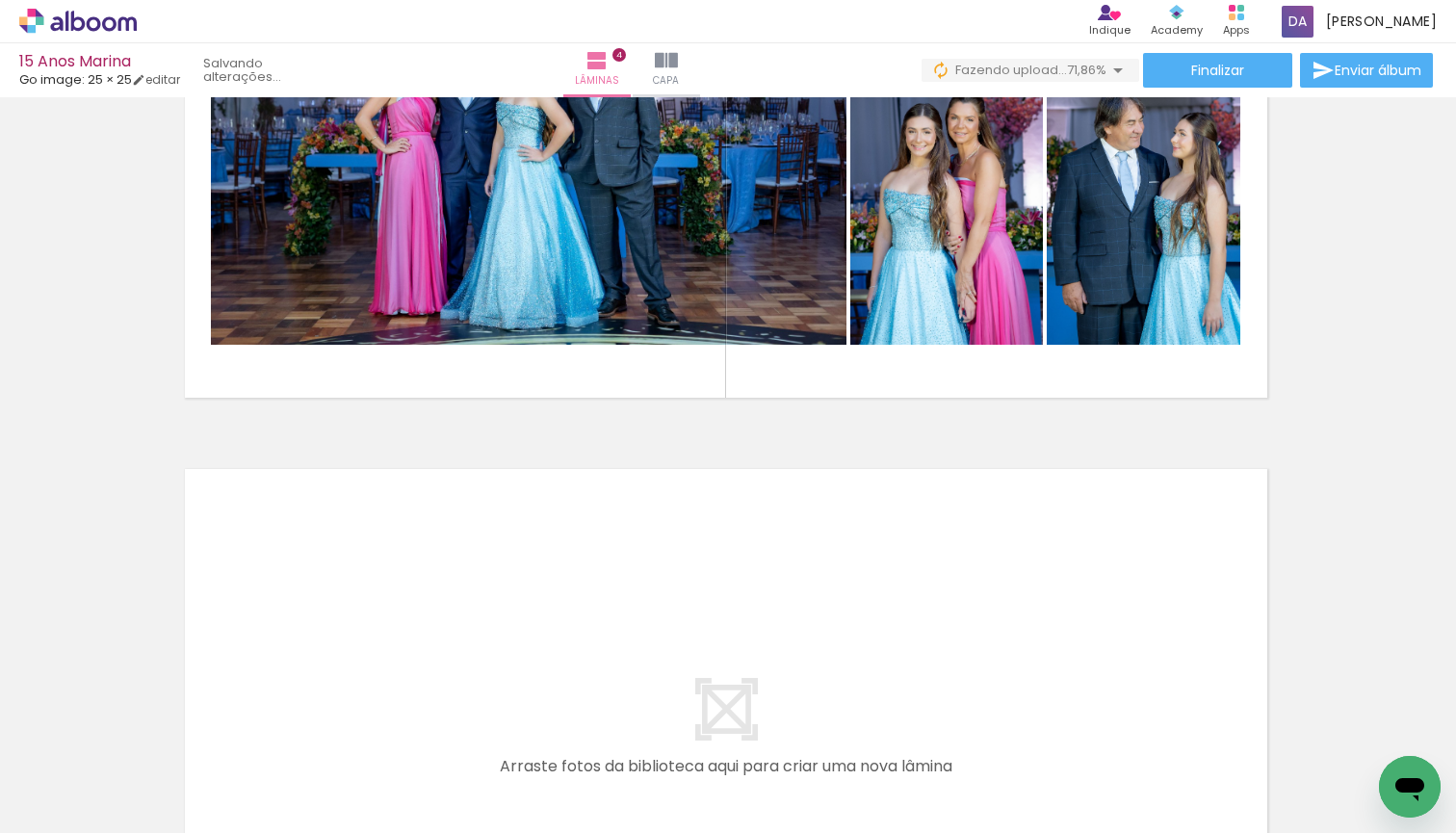 scroll, scrollTop: 2190, scrollLeft: 2, axis: both 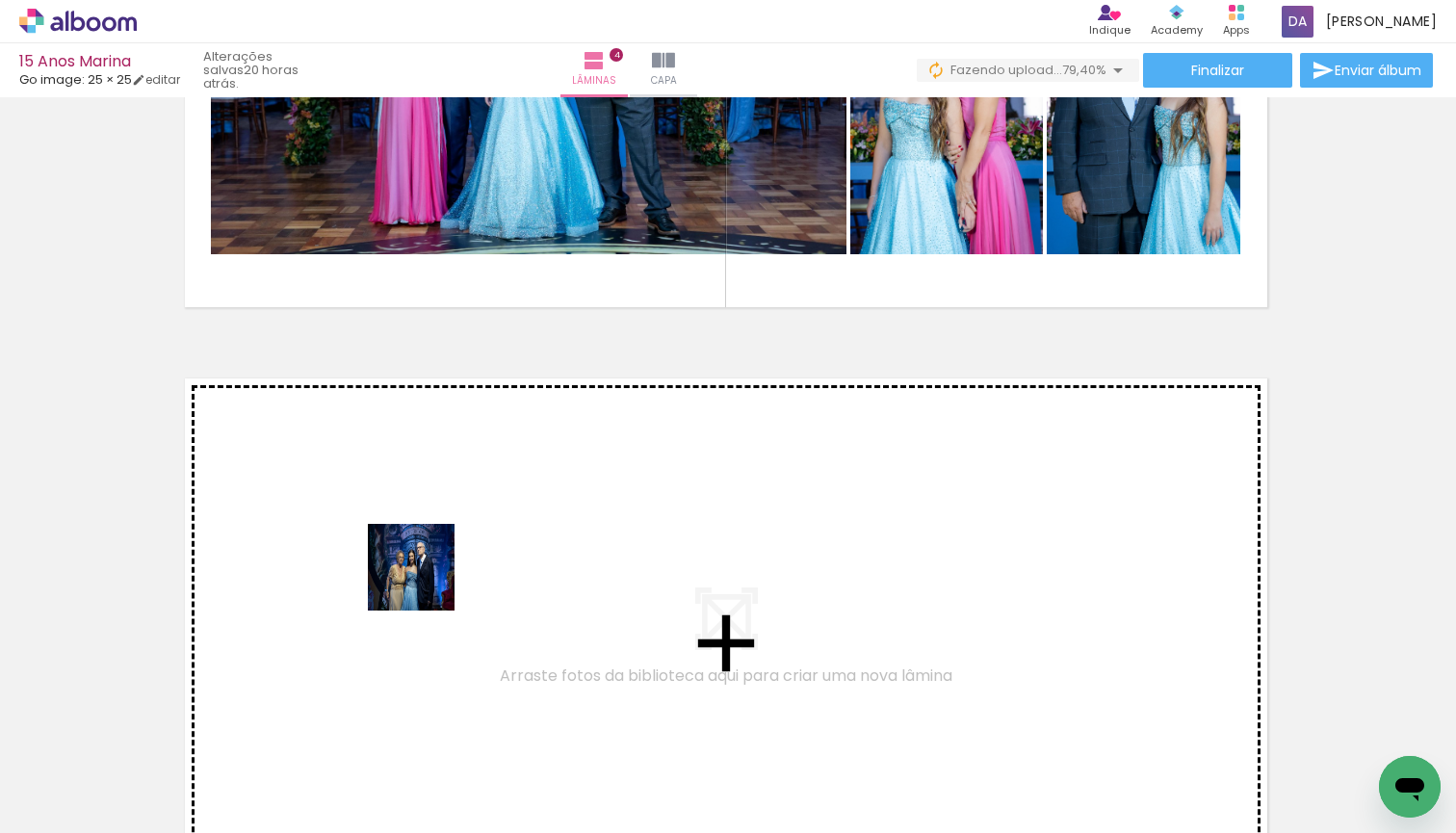 drag, startPoint x: 394, startPoint y: 768, endPoint x: 426, endPoint y: 580, distance: 190.704 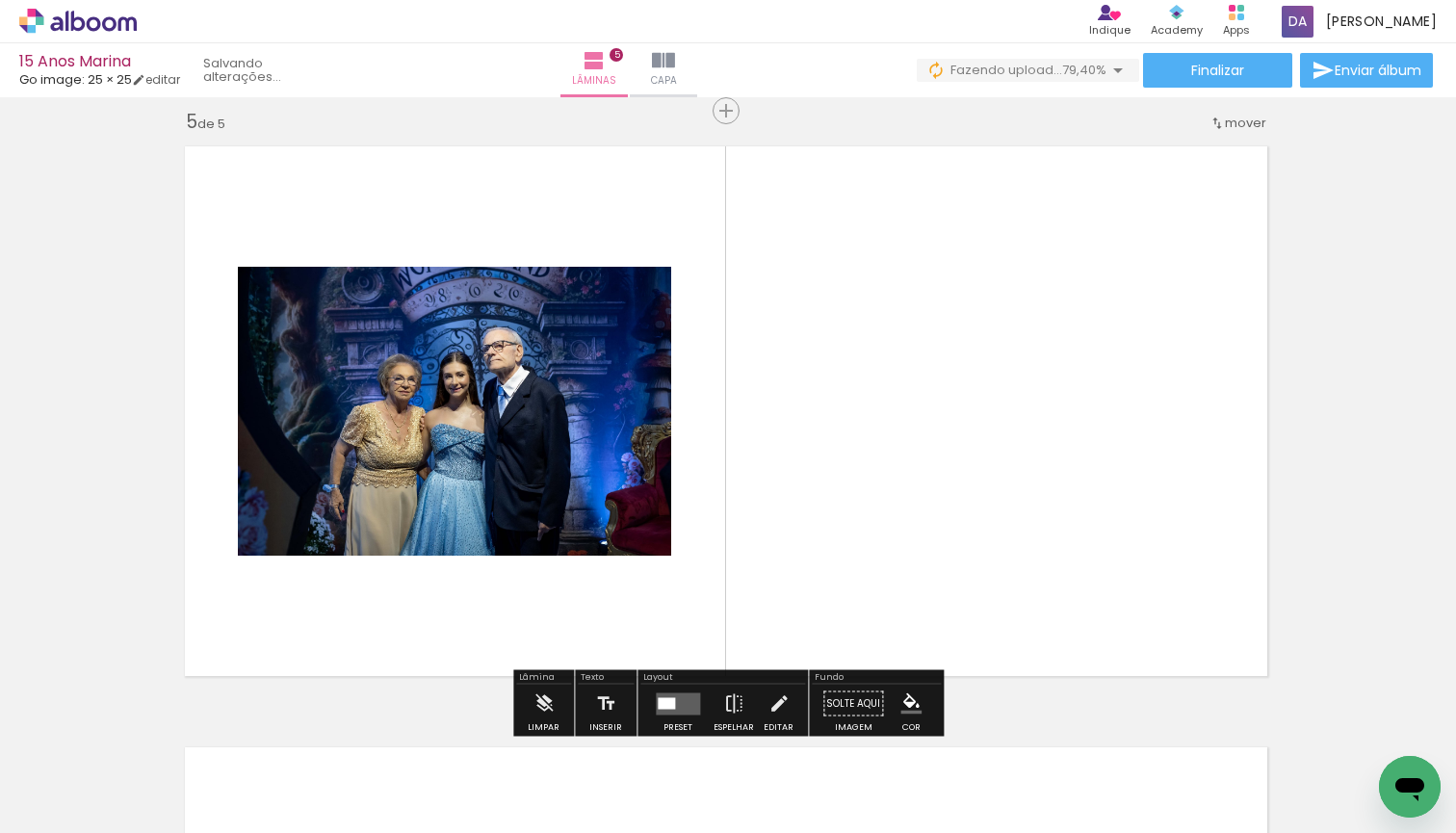 scroll, scrollTop: 2428, scrollLeft: 2, axis: both 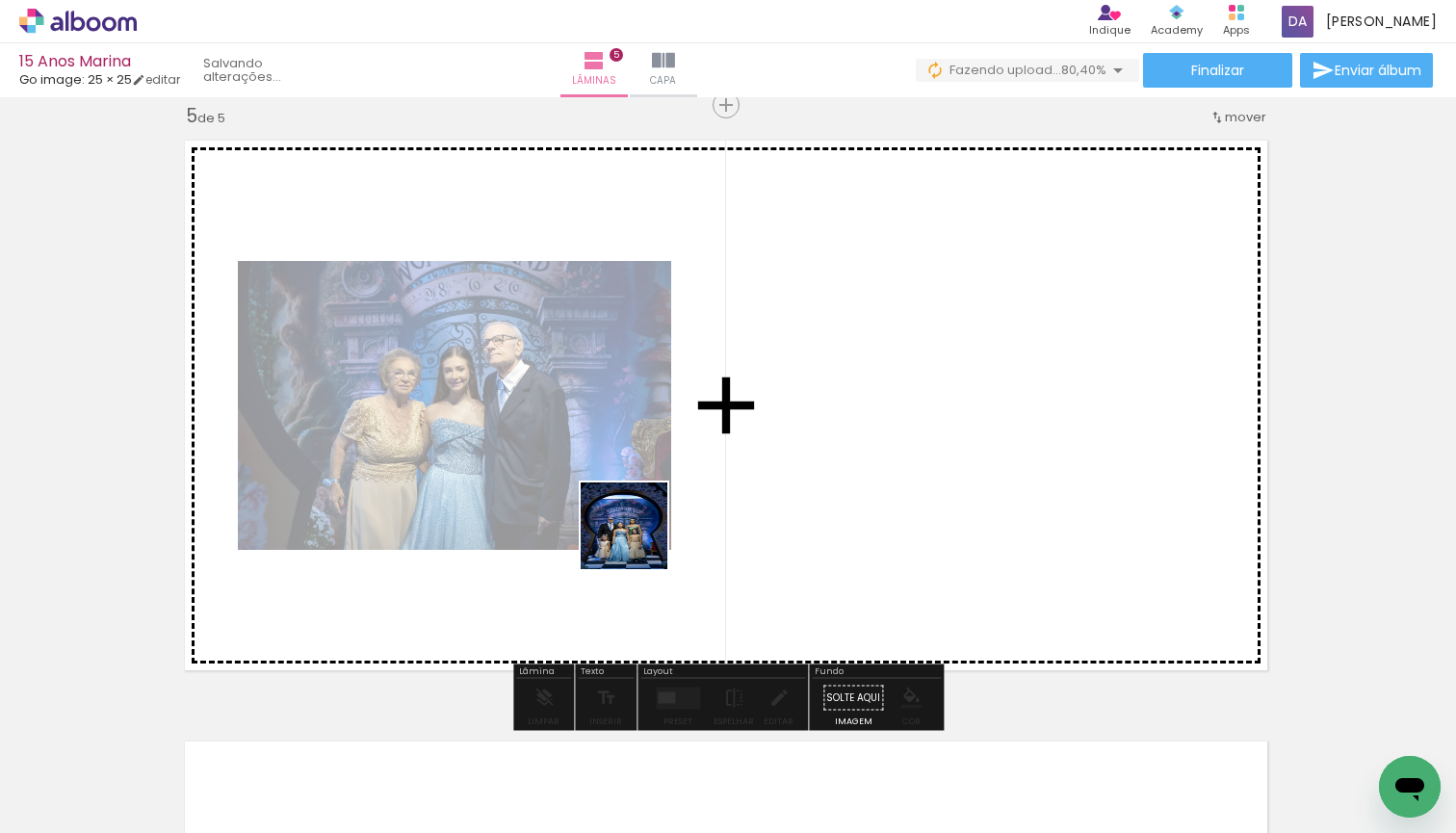 drag, startPoint x: 610, startPoint y: 740, endPoint x: 644, endPoint y: 529, distance: 213.72178 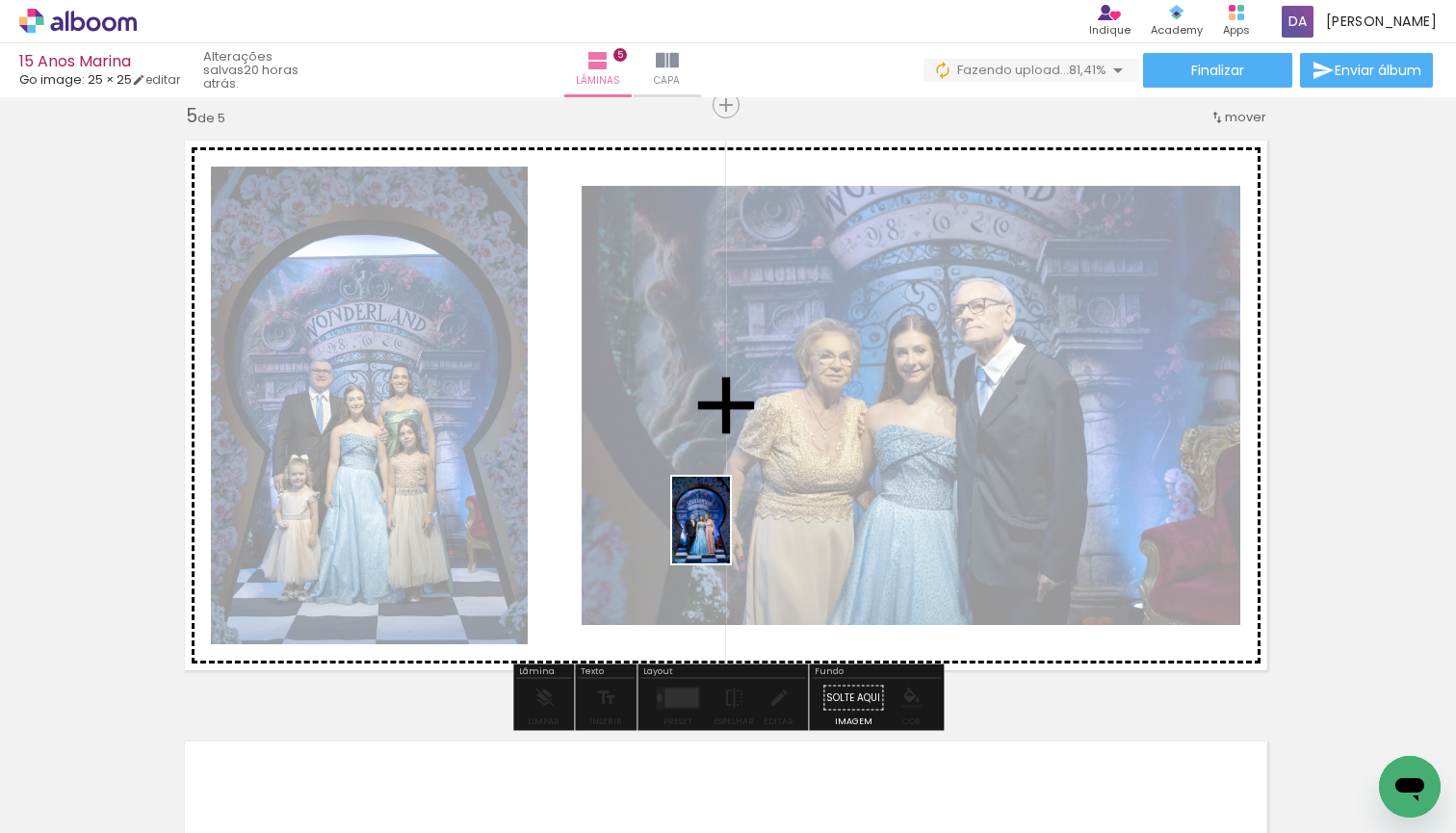 drag, startPoint x: 718, startPoint y: 768, endPoint x: 730, endPoint y: 534, distance: 234.30749 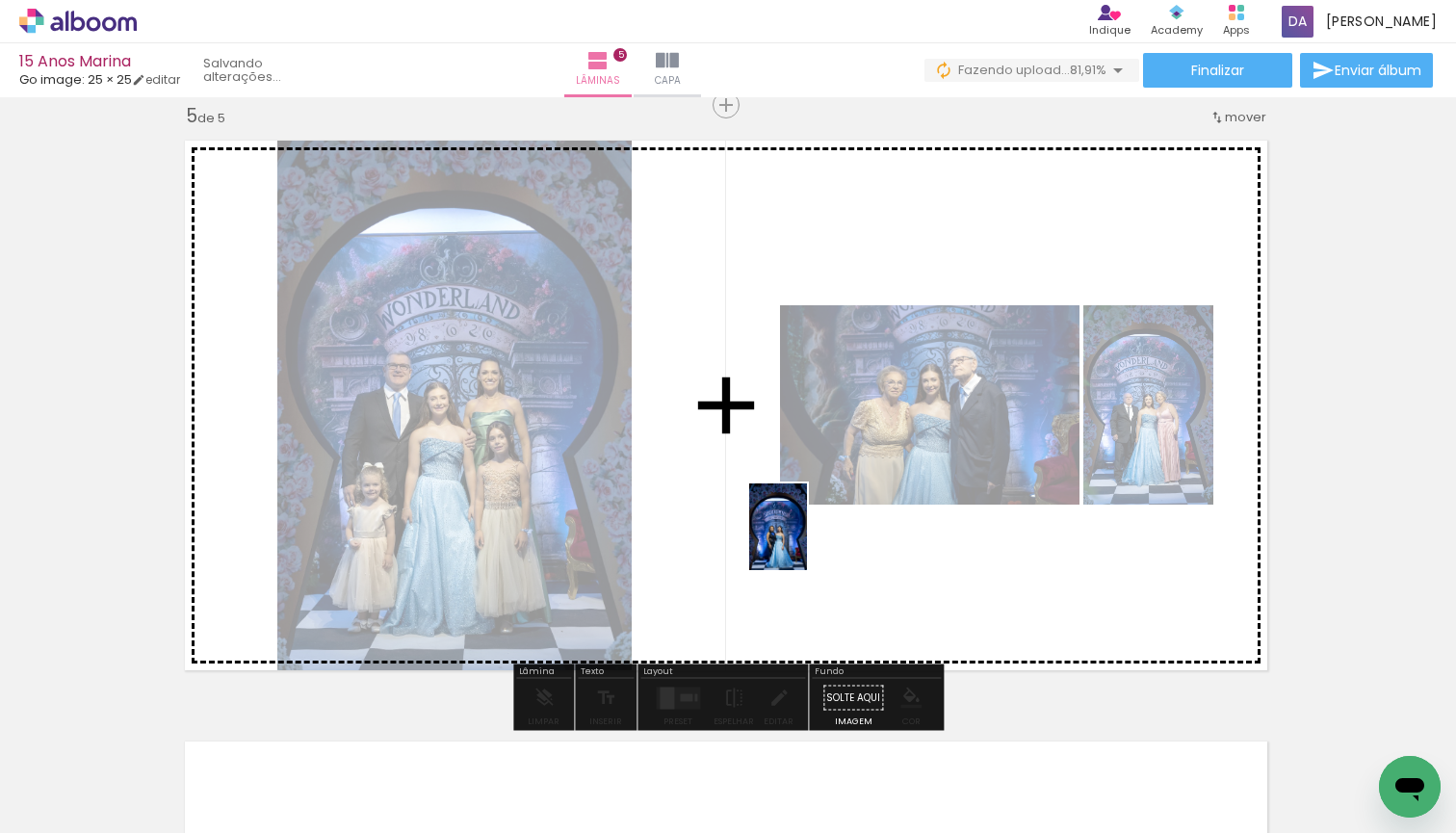 drag, startPoint x: 816, startPoint y: 761, endPoint x: 807, endPoint y: 541, distance: 220.18401 